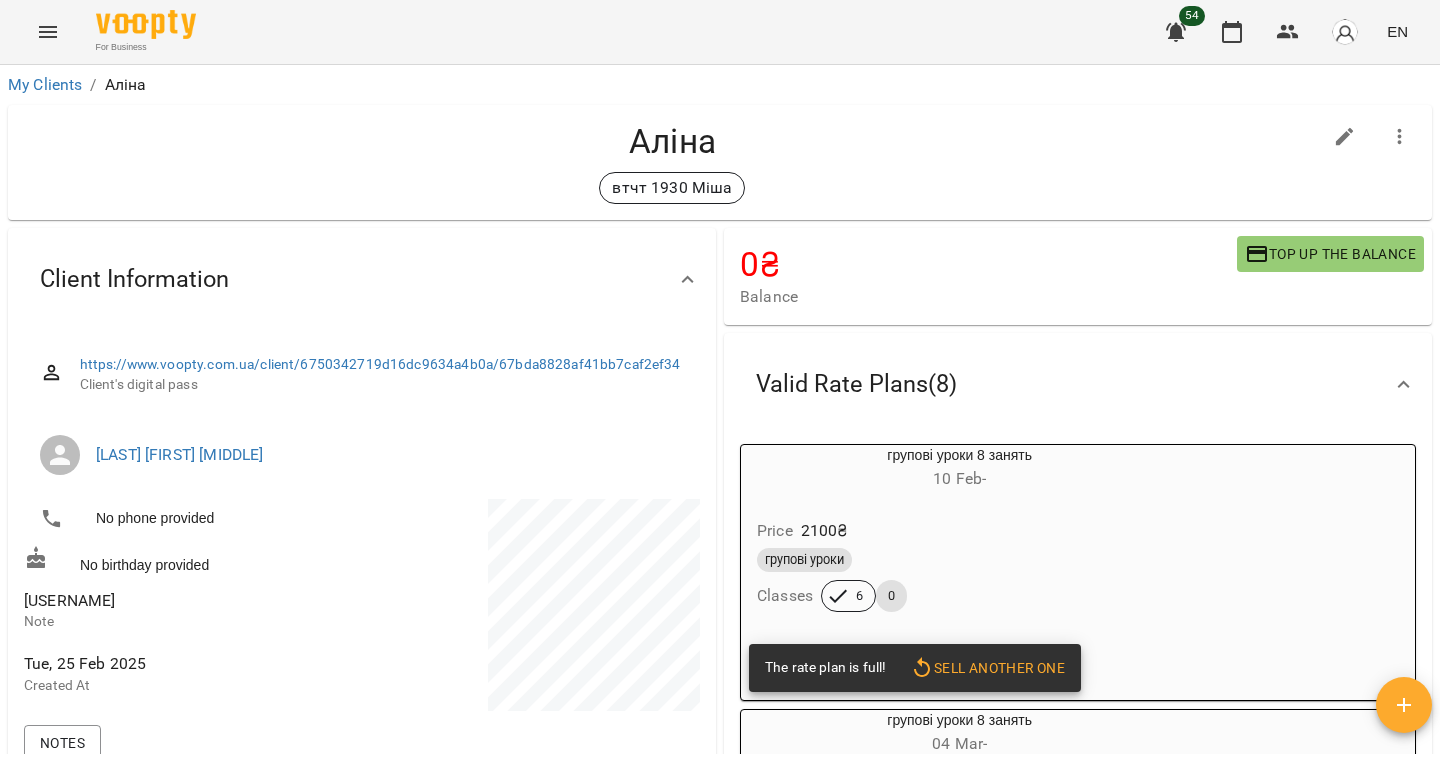click on "alina_angelina09" at bounding box center (69, 600) 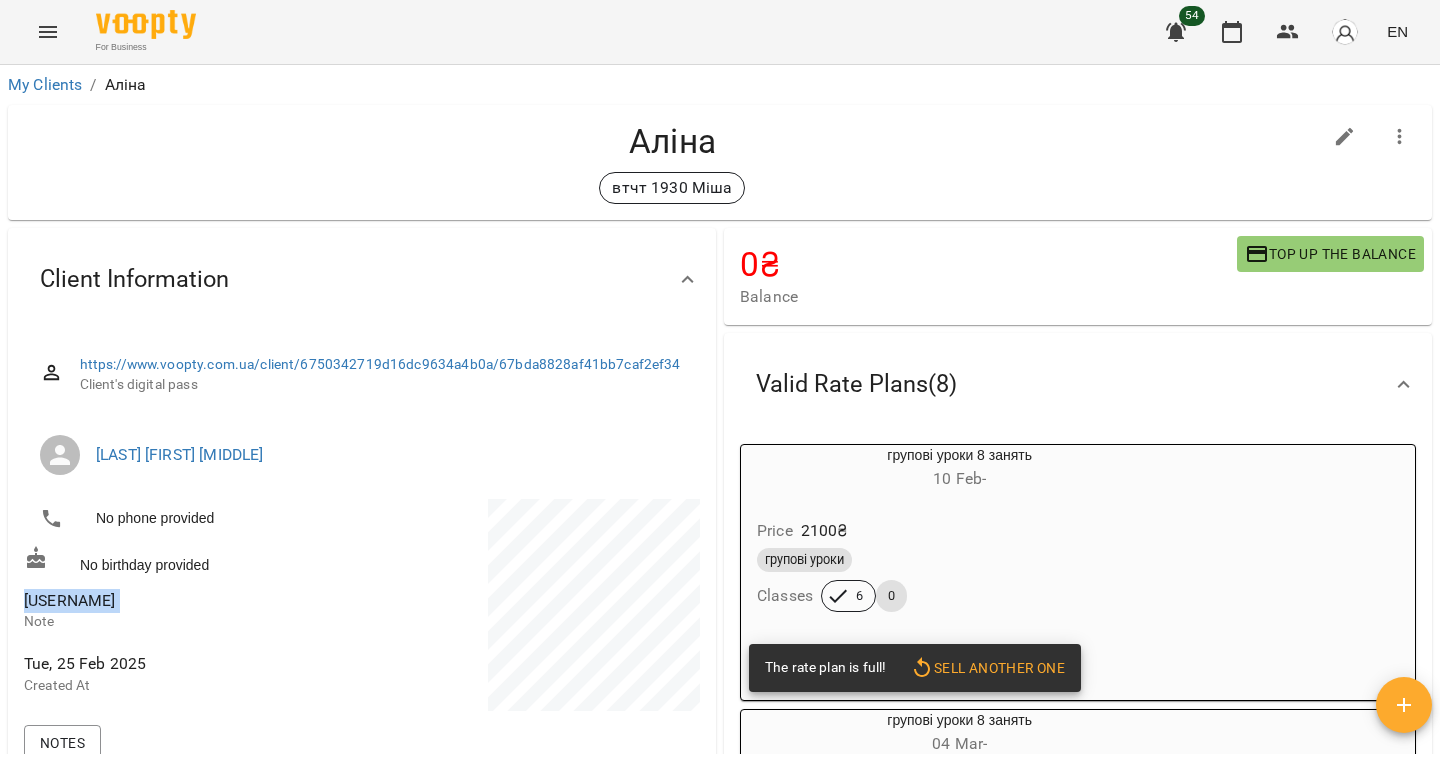 click on "alina_angelina09" at bounding box center [69, 600] 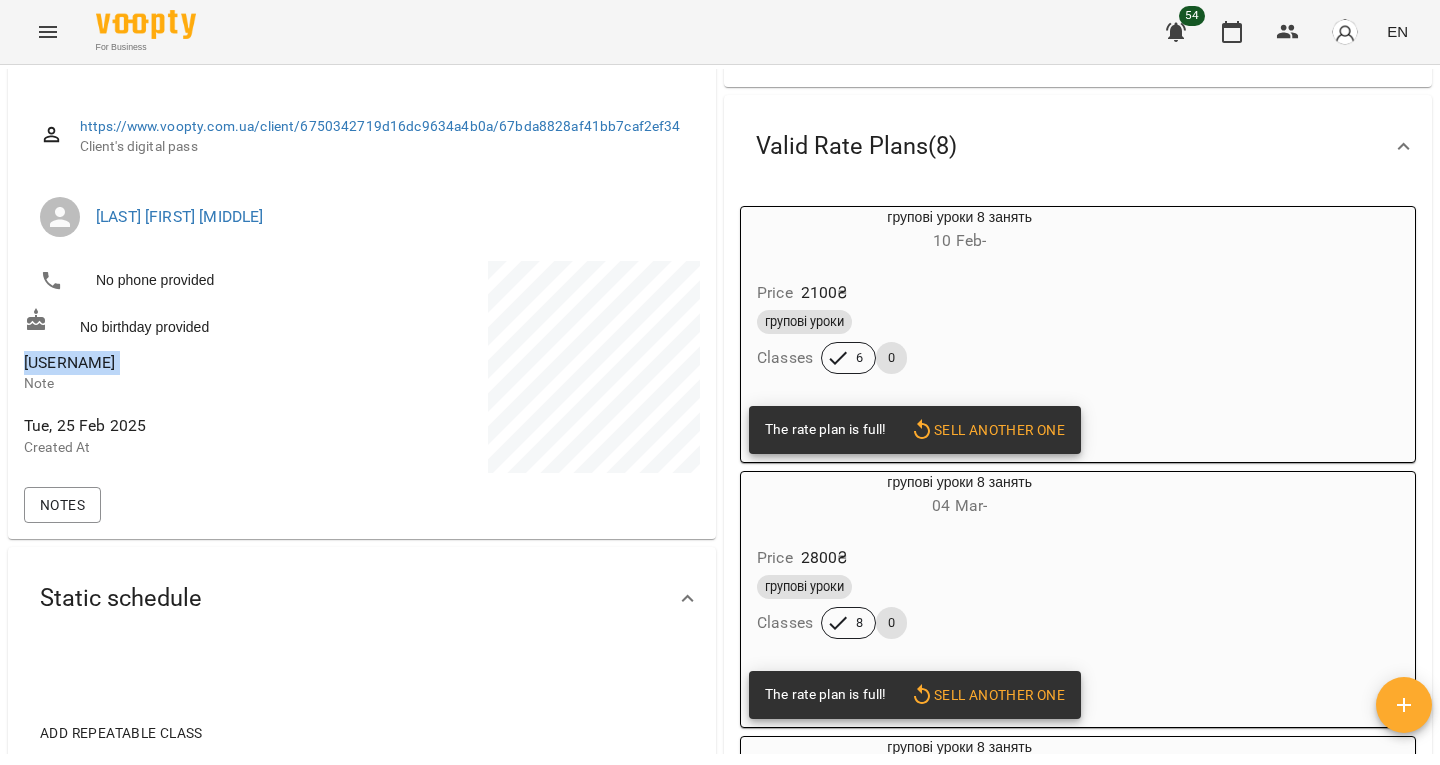 scroll, scrollTop: 0, scrollLeft: 0, axis: both 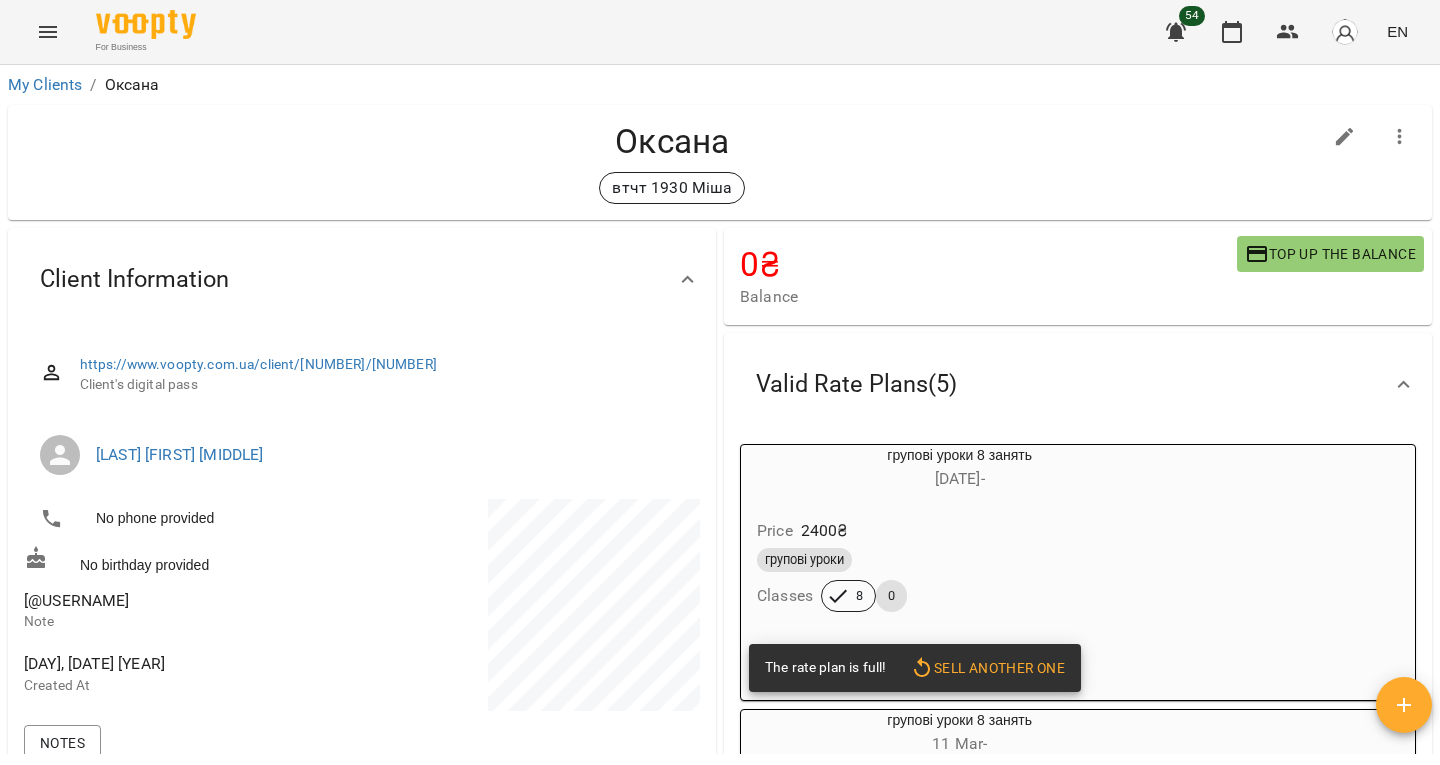 click on "@Ksuwa_textum Note" at bounding box center (191, 610) 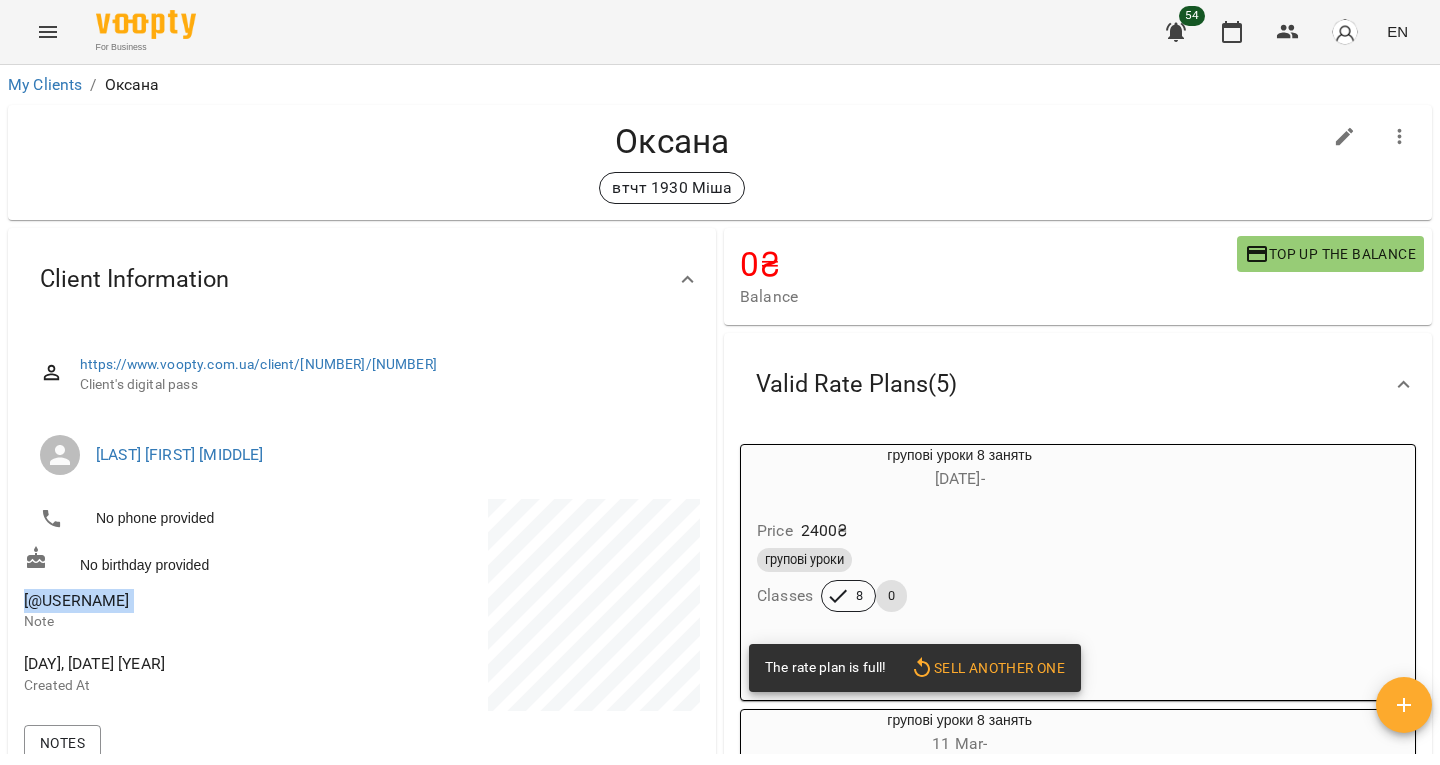 click on "@Ksuwa_textum" at bounding box center [191, 601] 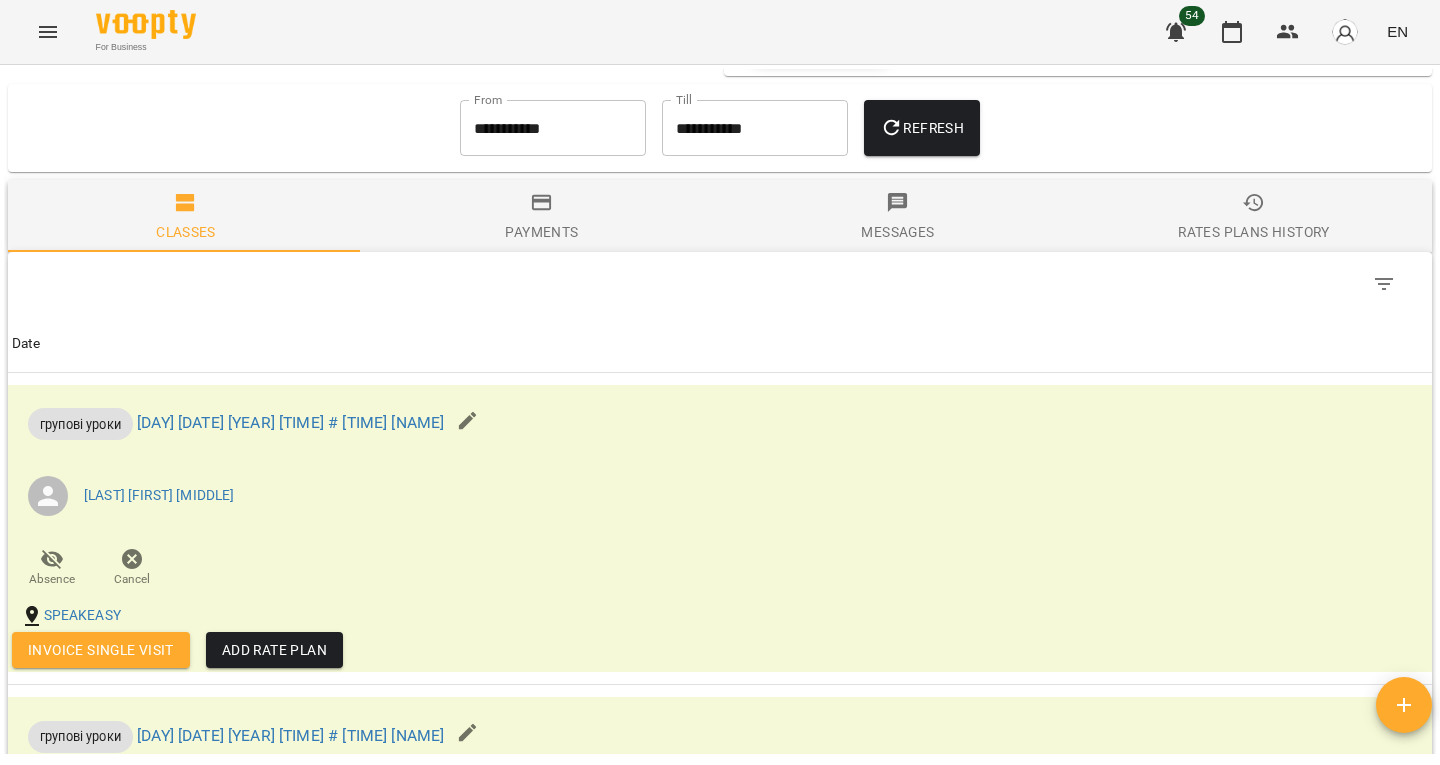 scroll, scrollTop: 1753, scrollLeft: 0, axis: vertical 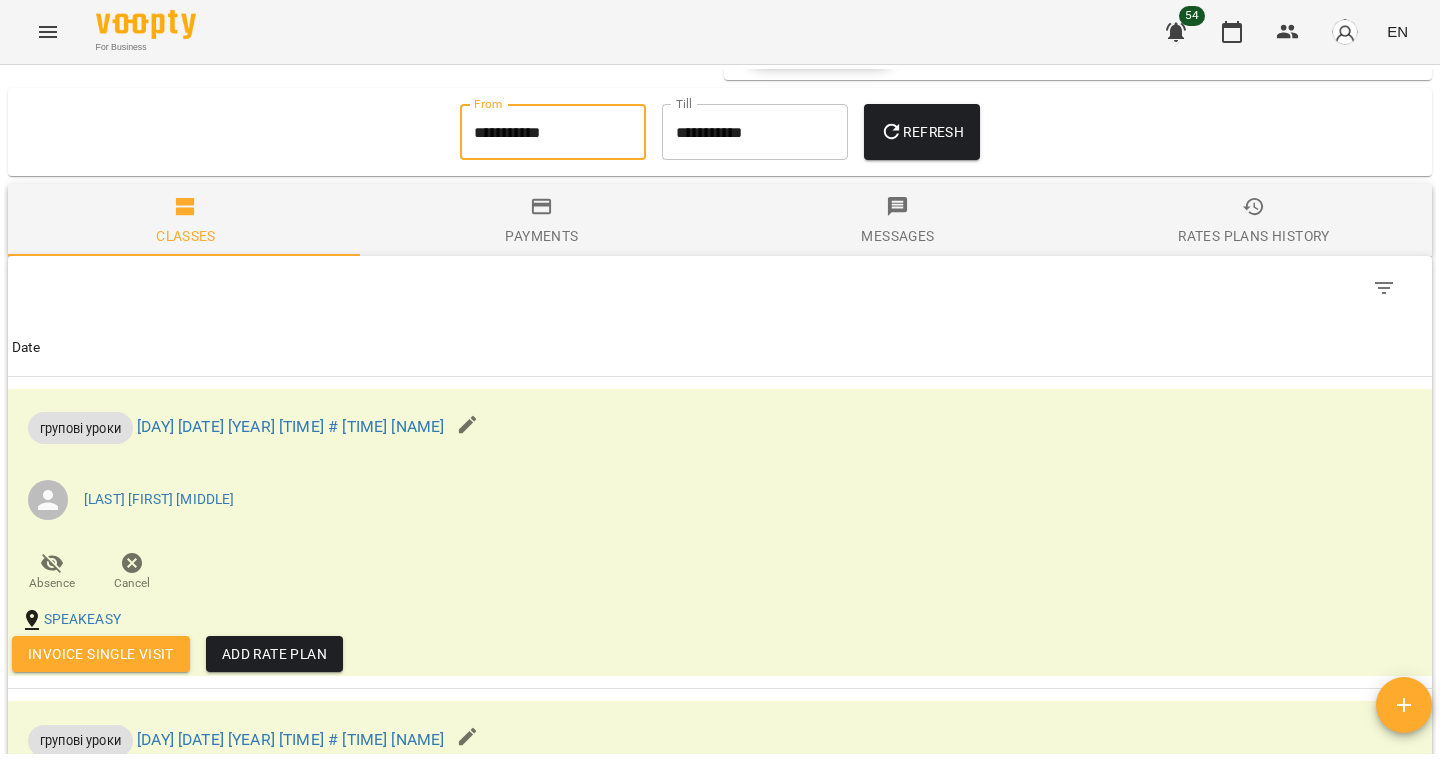 click on "**********" at bounding box center [553, 132] 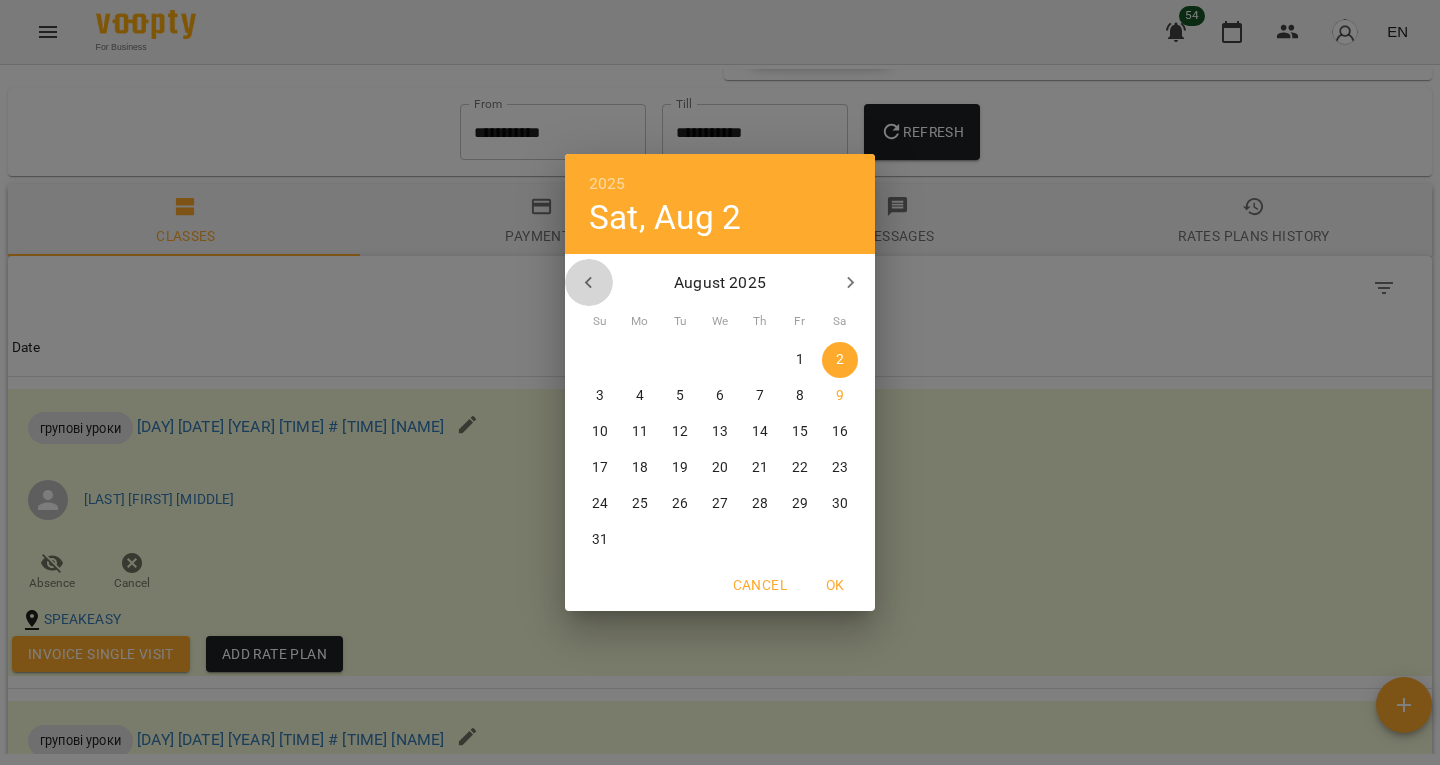 click 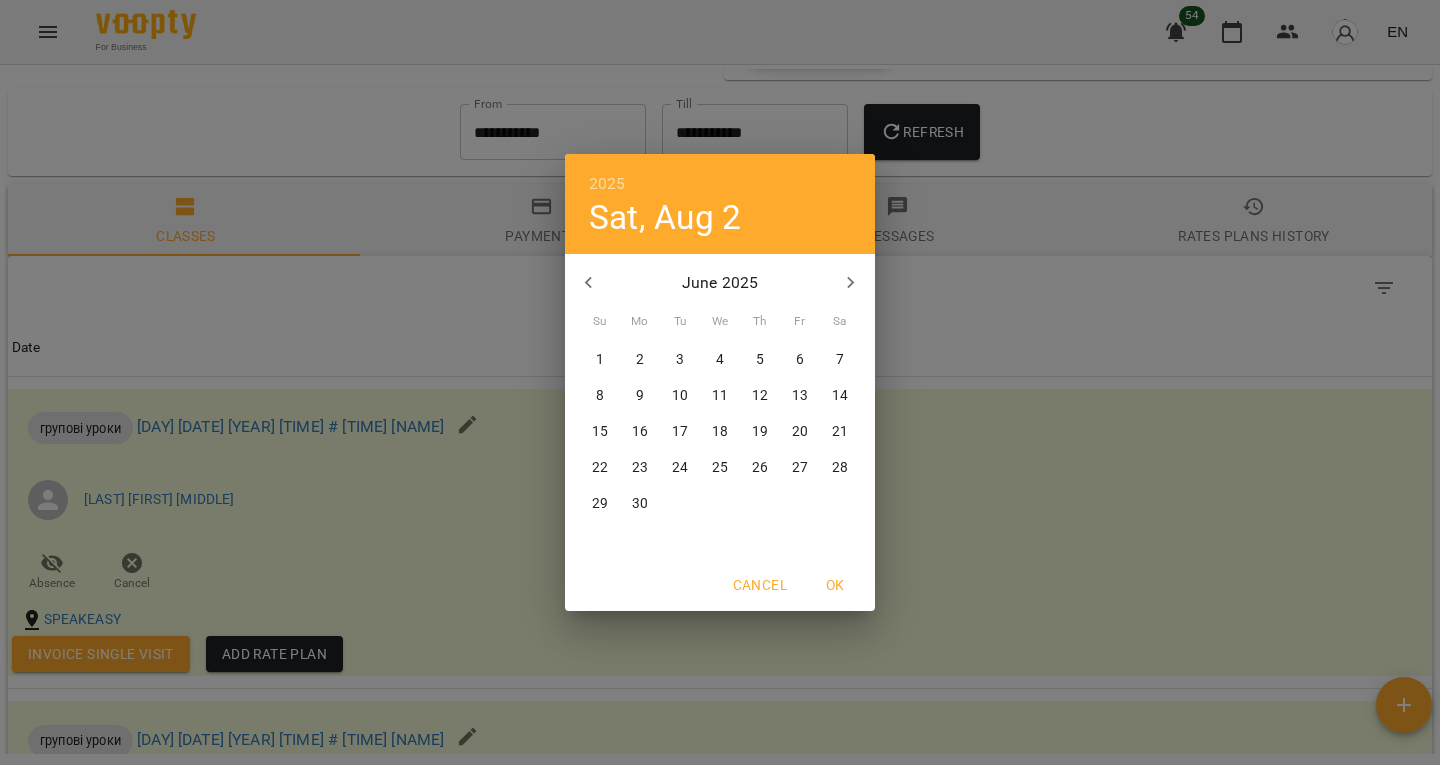 click on "10" at bounding box center (680, 396) 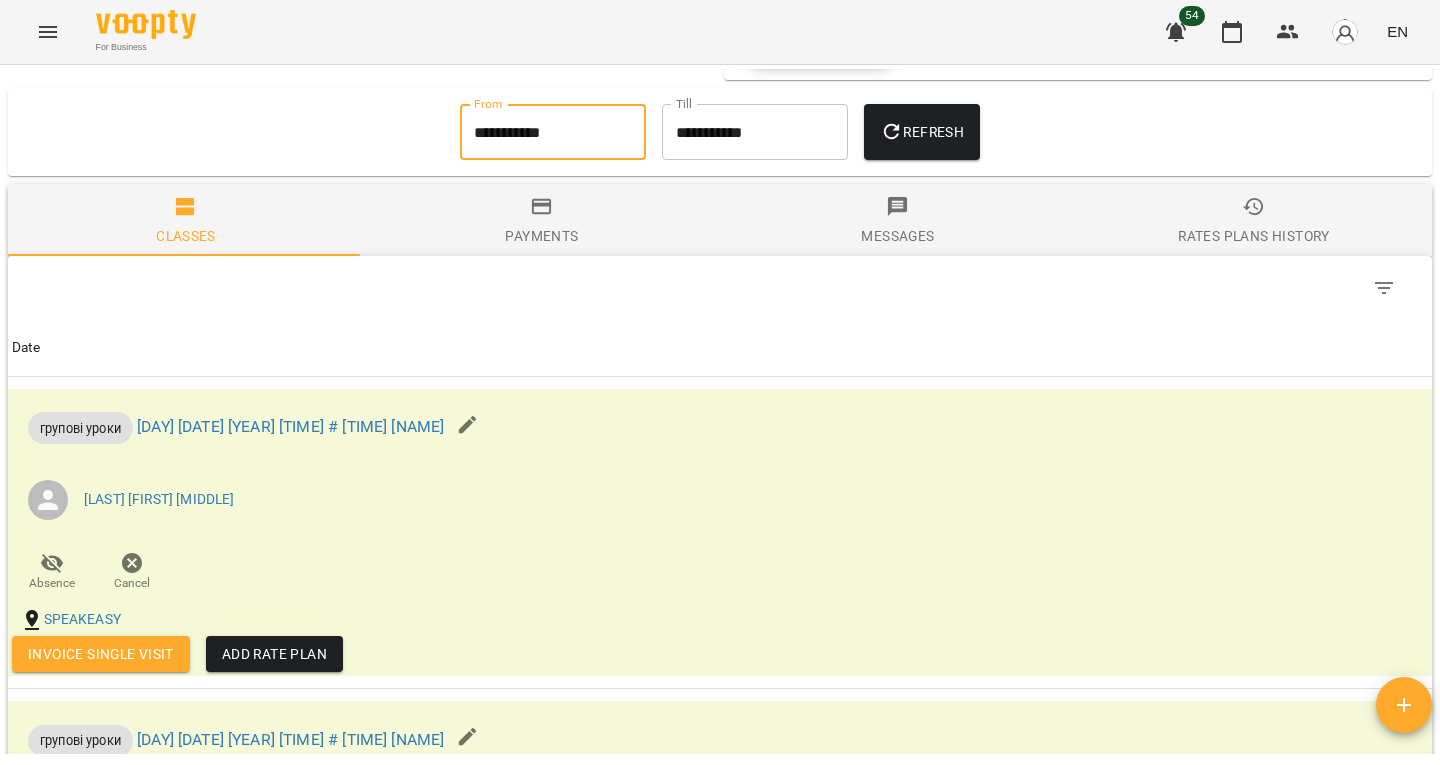 click on "Refresh" at bounding box center [922, 132] 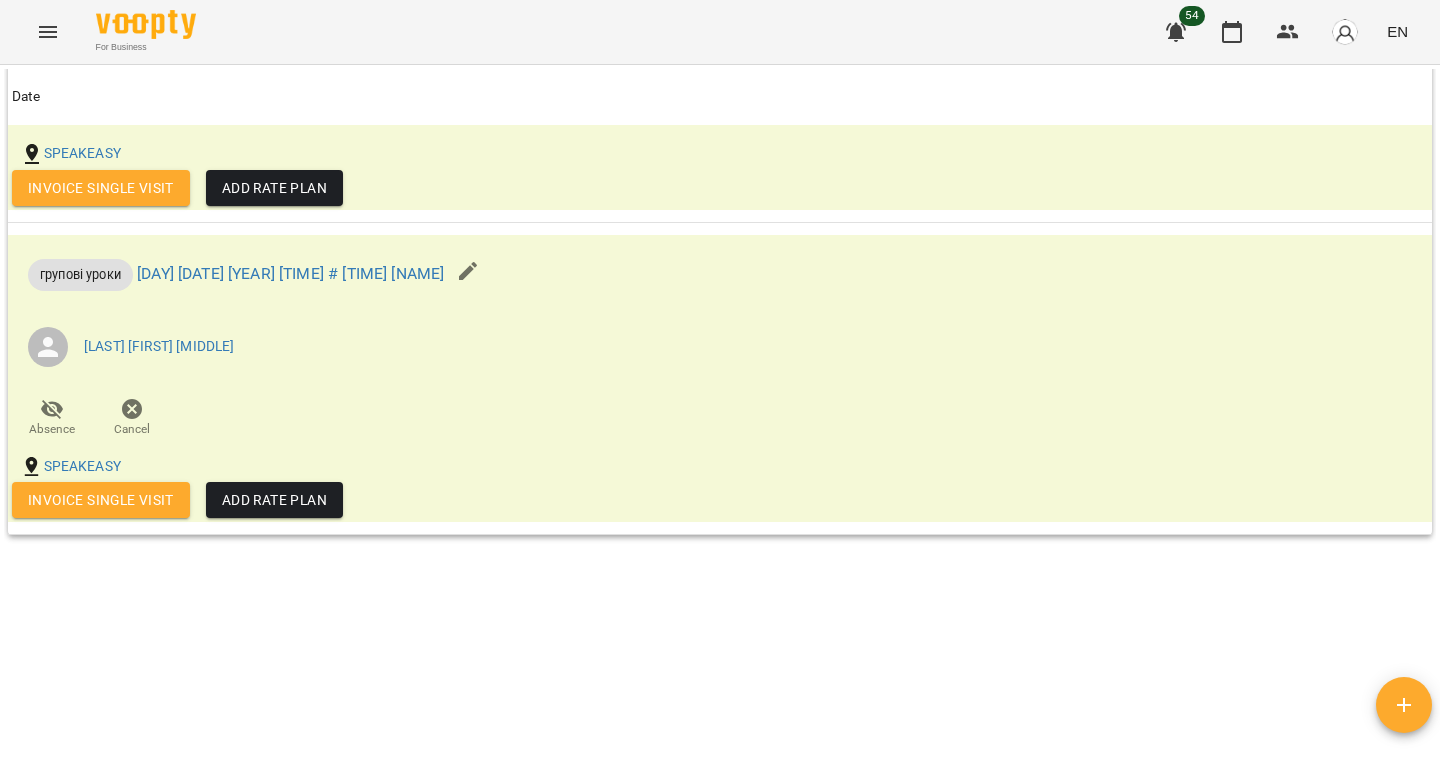 scroll, scrollTop: 6556, scrollLeft: 0, axis: vertical 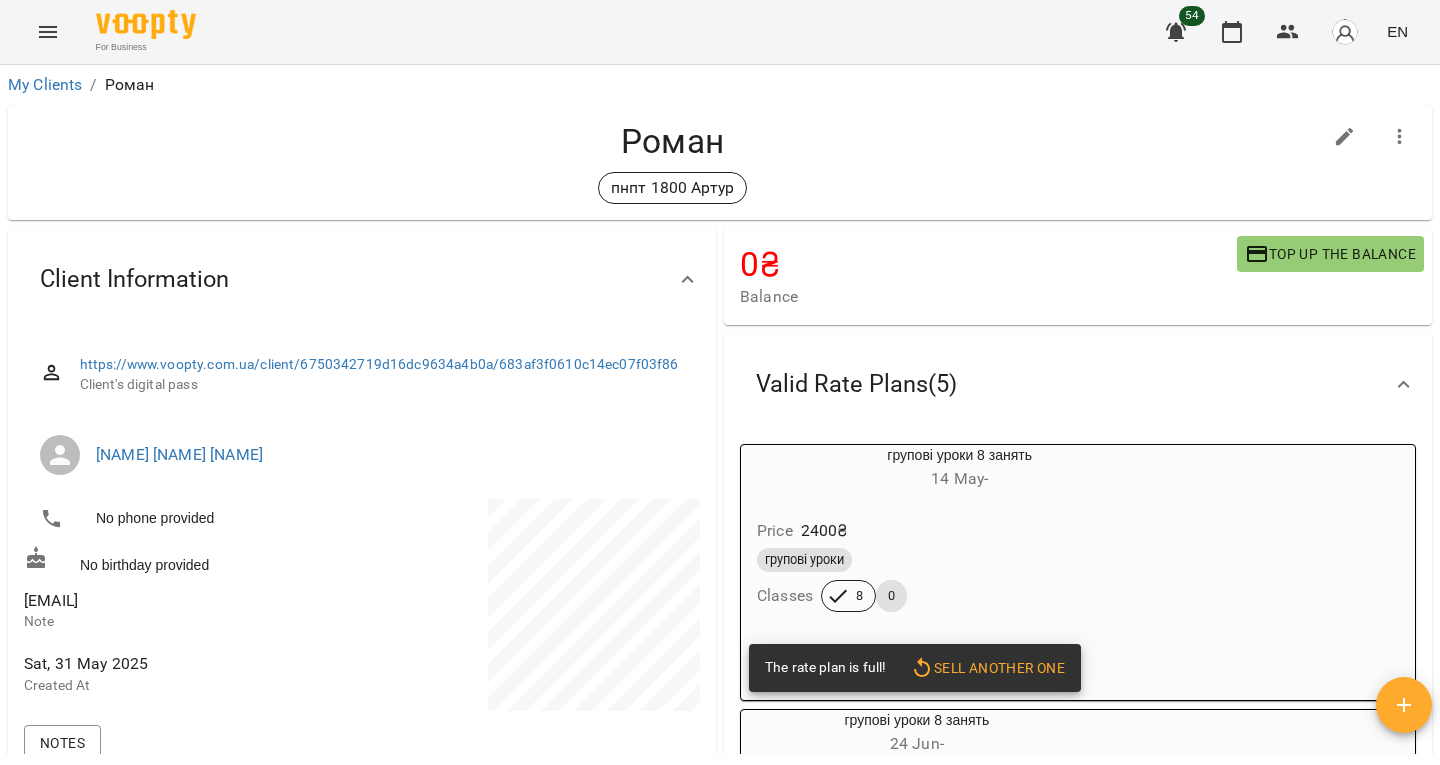 click on "My Clients / [NAME]" at bounding box center (720, 85) 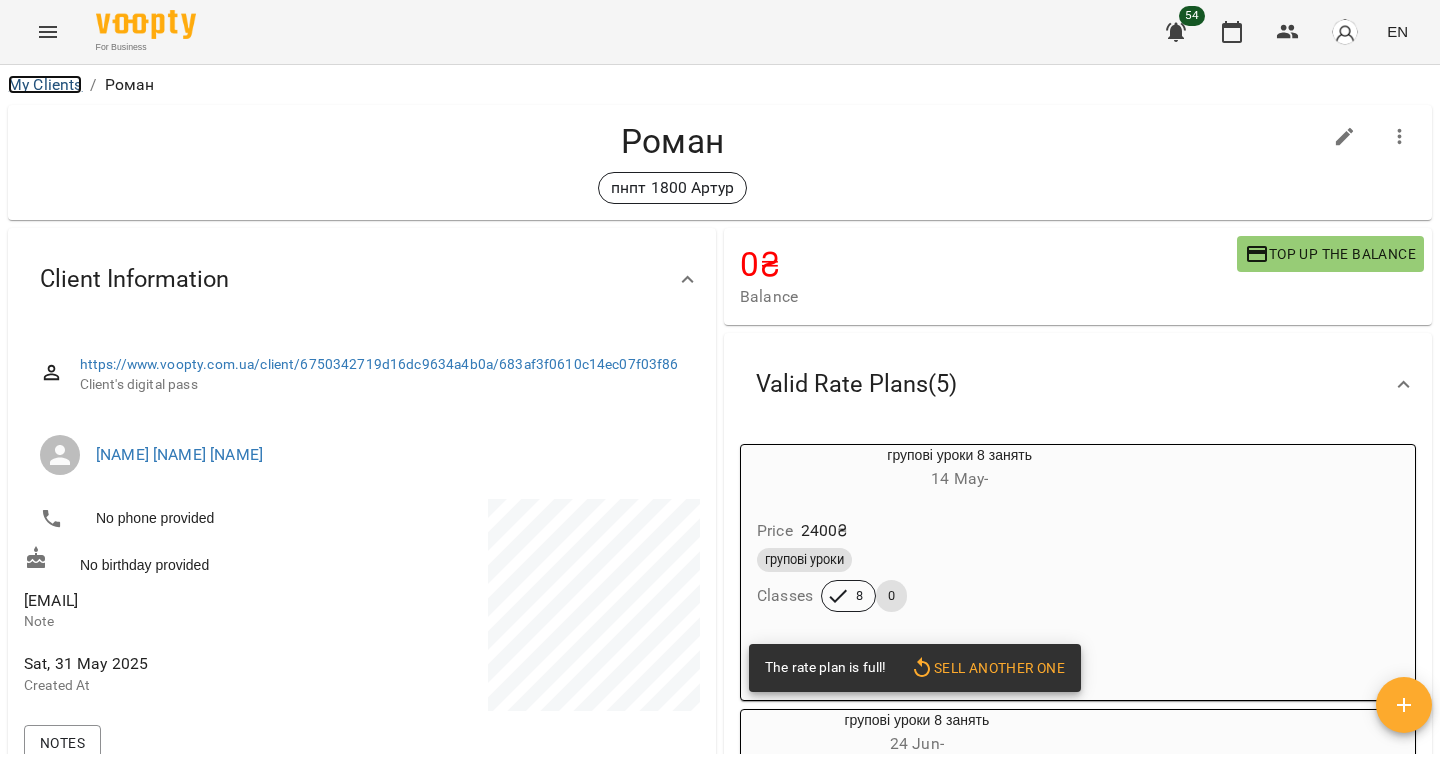 click on "My Clients" at bounding box center (45, 84) 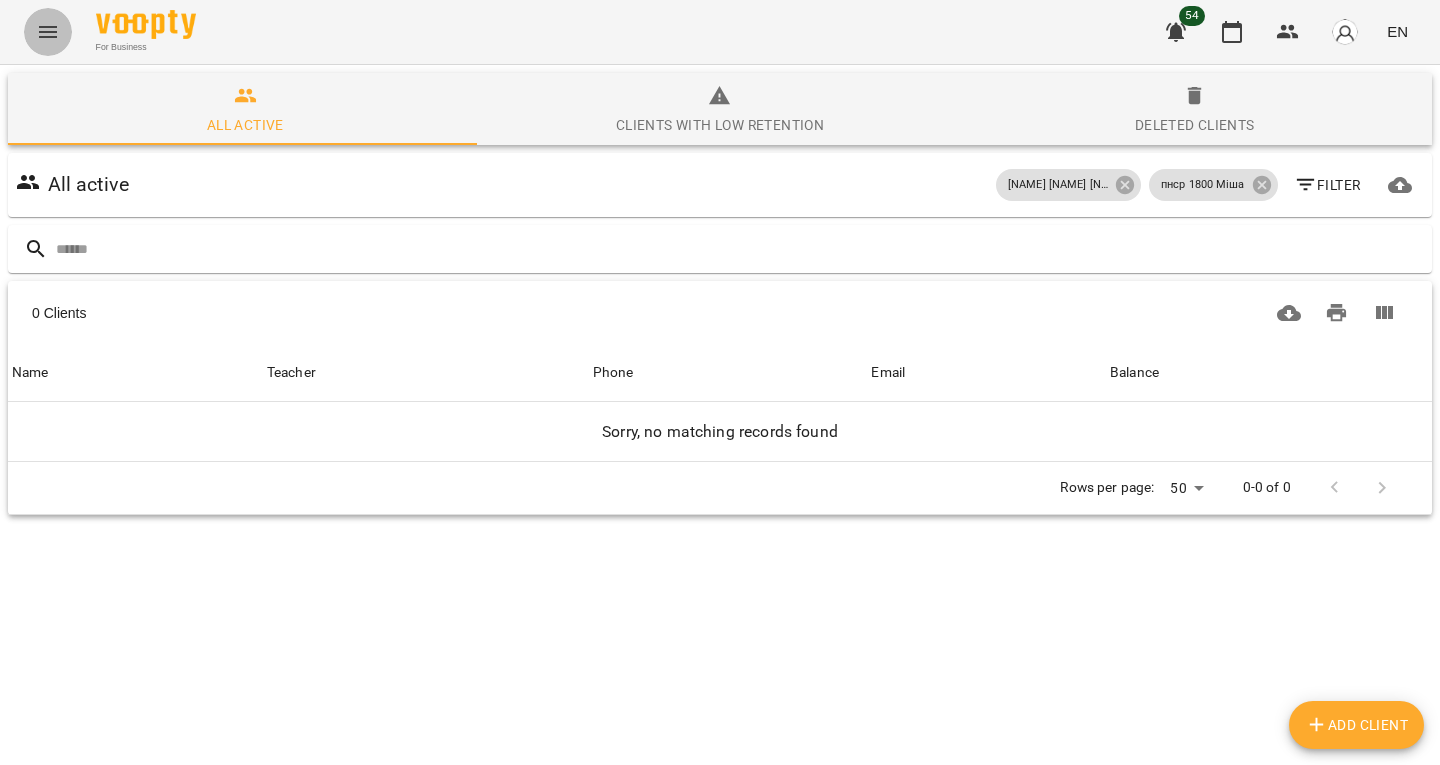click at bounding box center (48, 32) 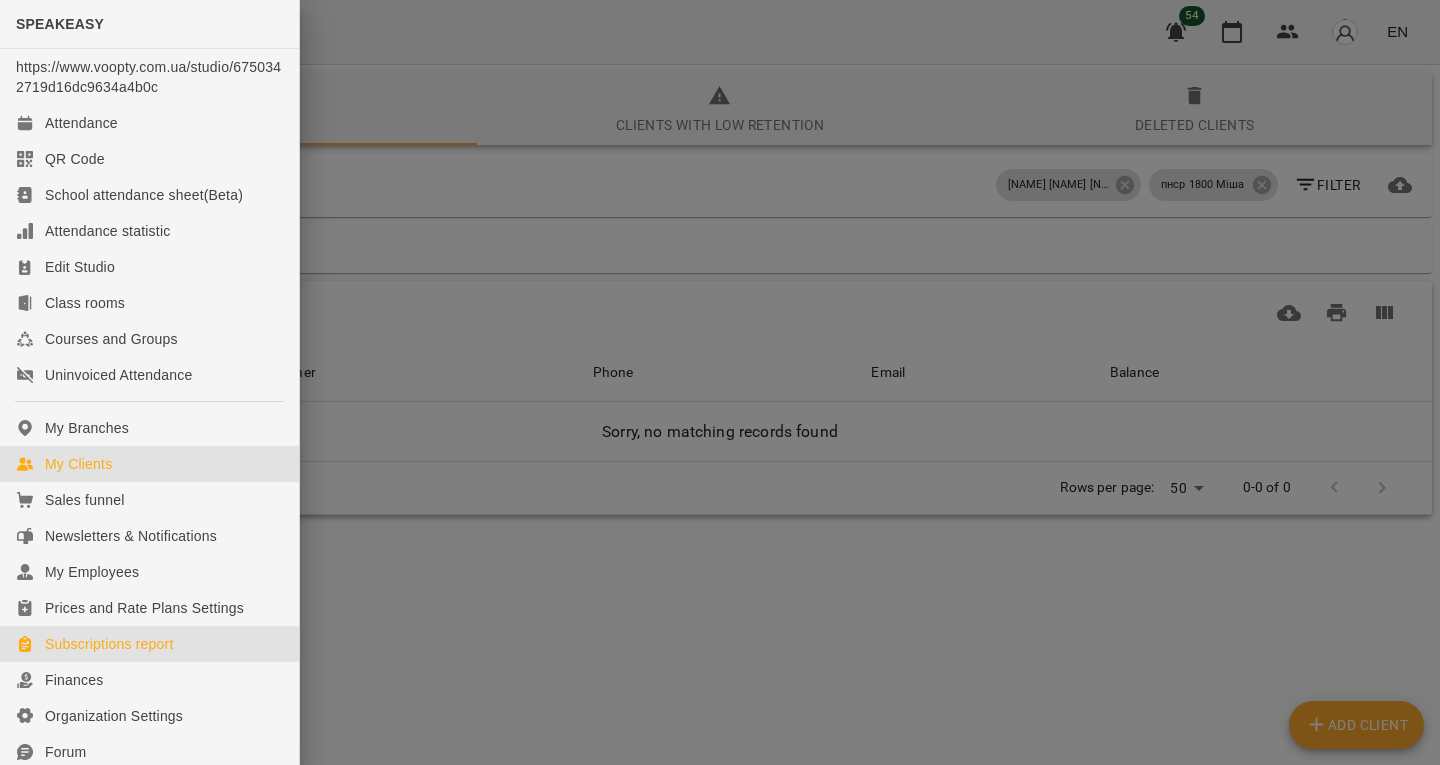 click on "Subscriptions report" at bounding box center [109, 644] 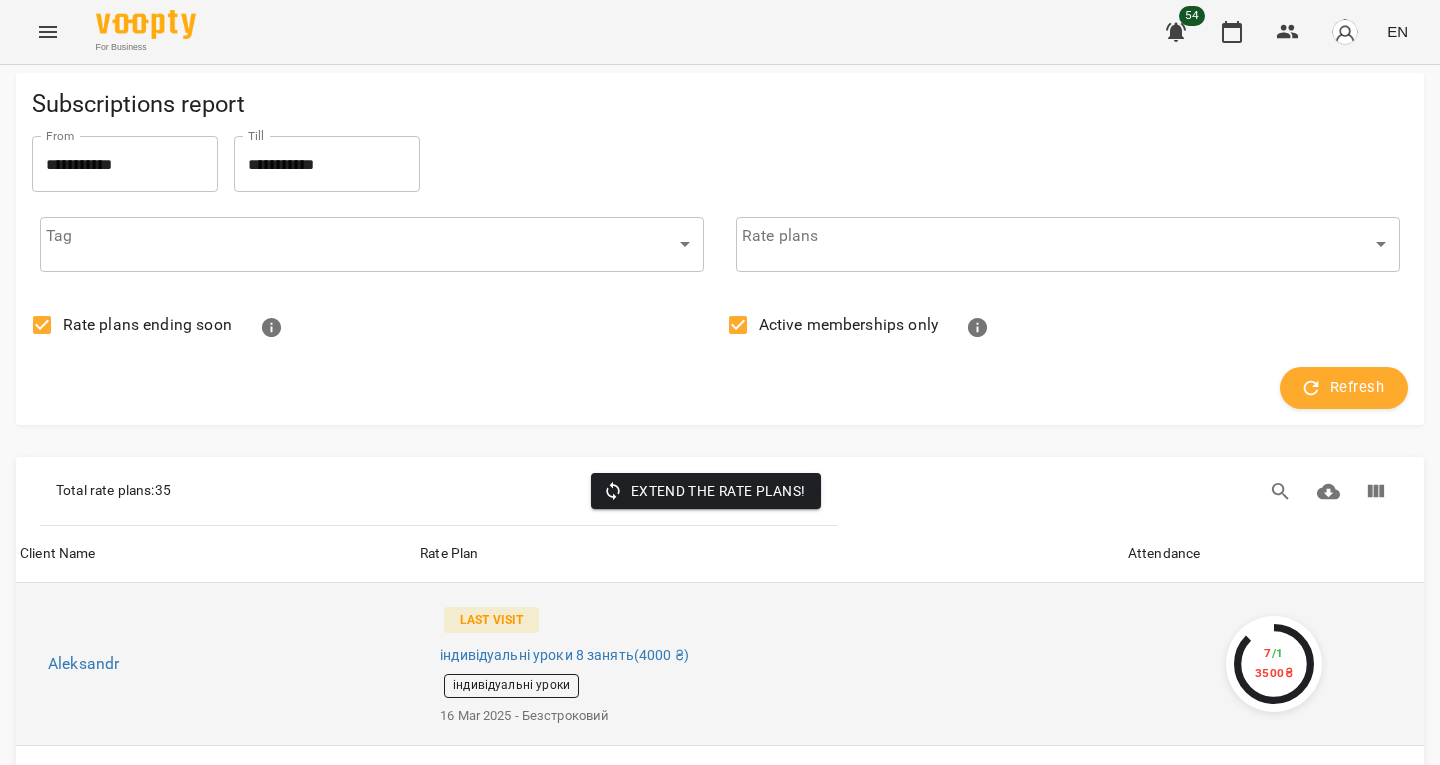scroll, scrollTop: 422, scrollLeft: 0, axis: vertical 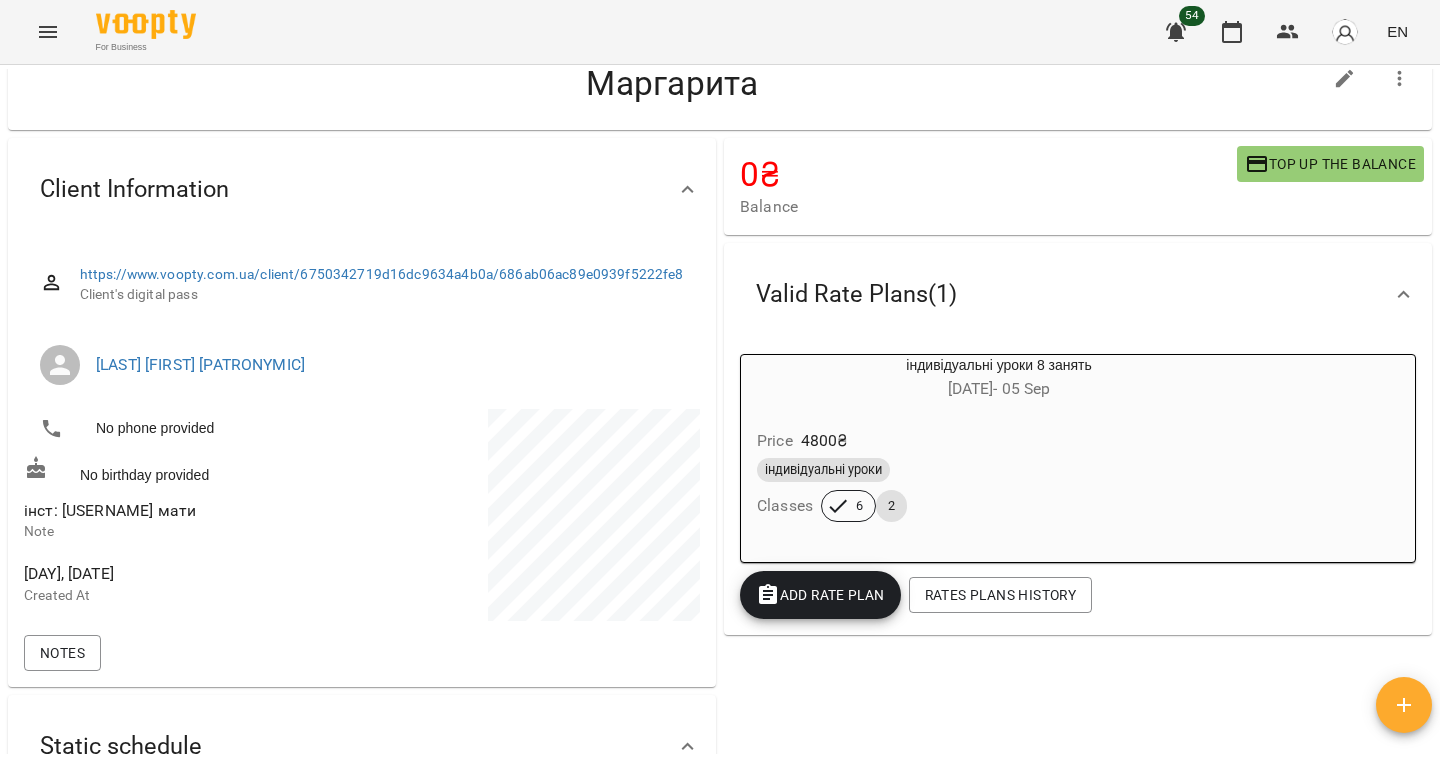 click on "інст: natusya_nsterenko мати" at bounding box center [110, 510] 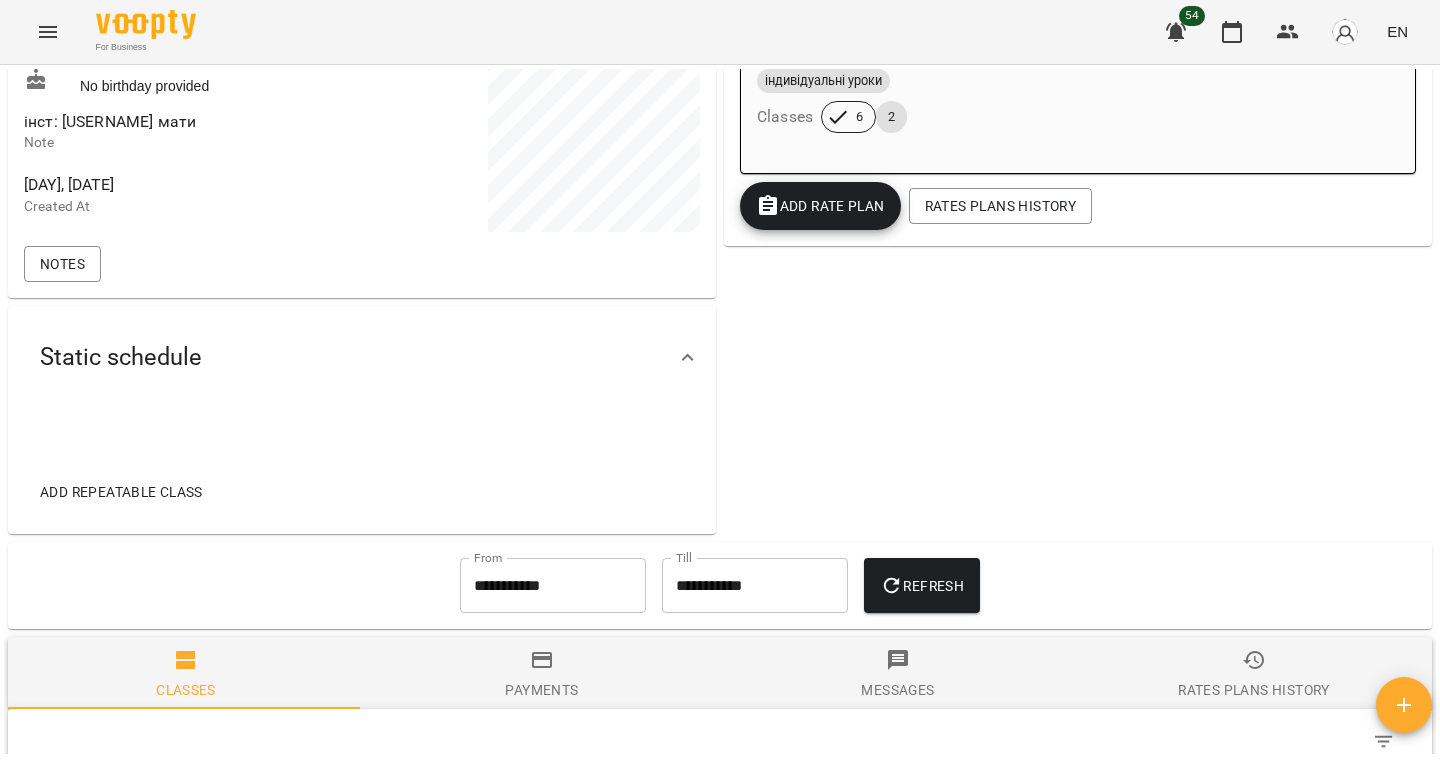 copy on "natusya_nsterenko" 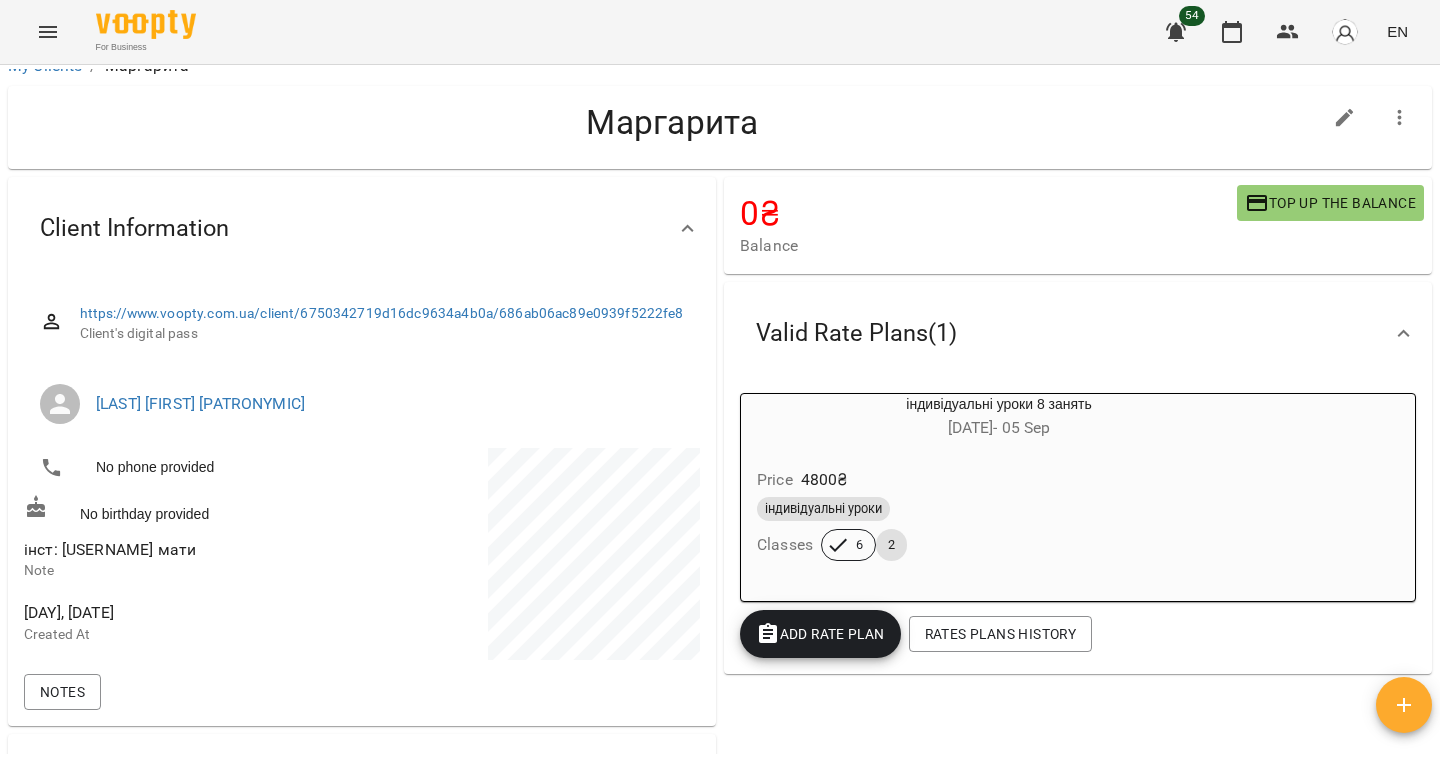 scroll, scrollTop: 0, scrollLeft: 0, axis: both 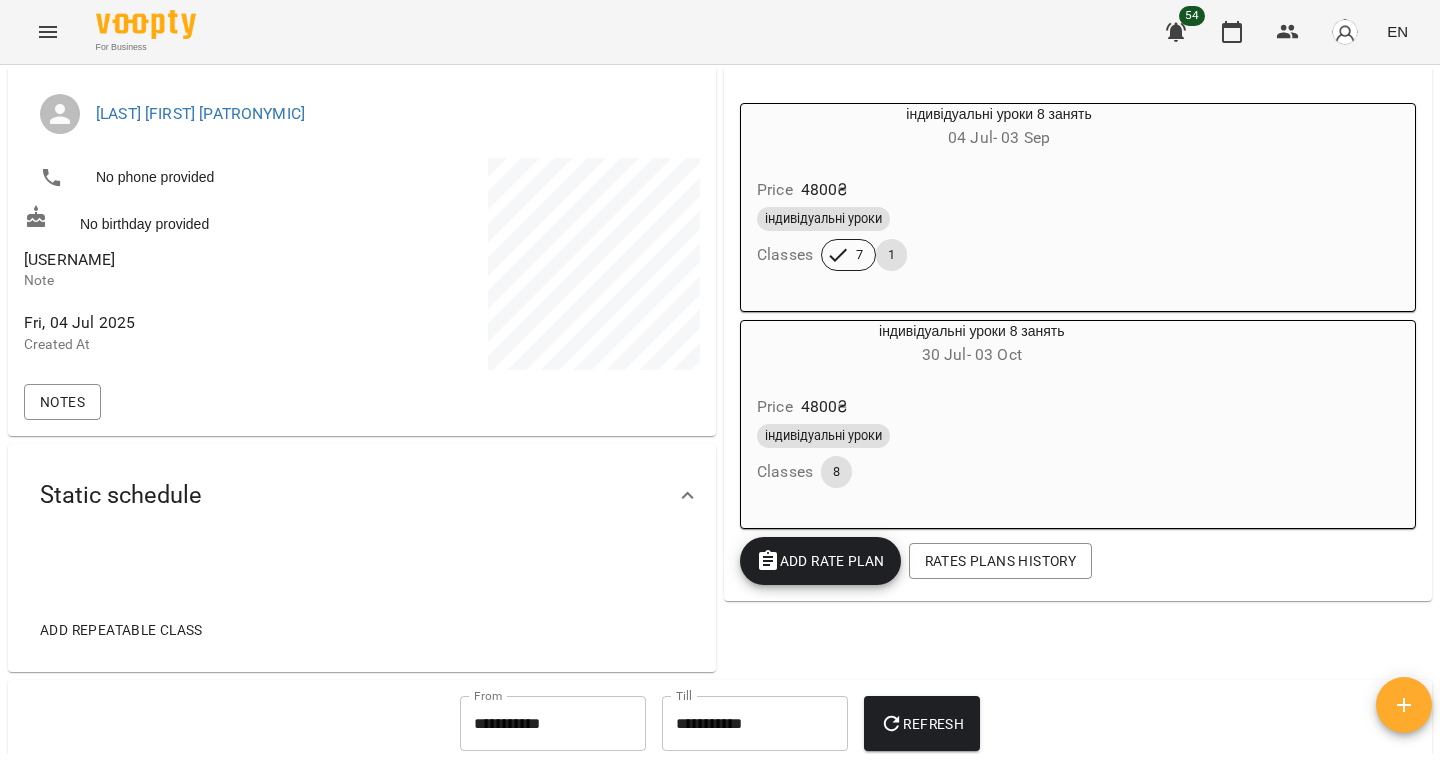 click on "[USERNAME]" at bounding box center [69, 259] 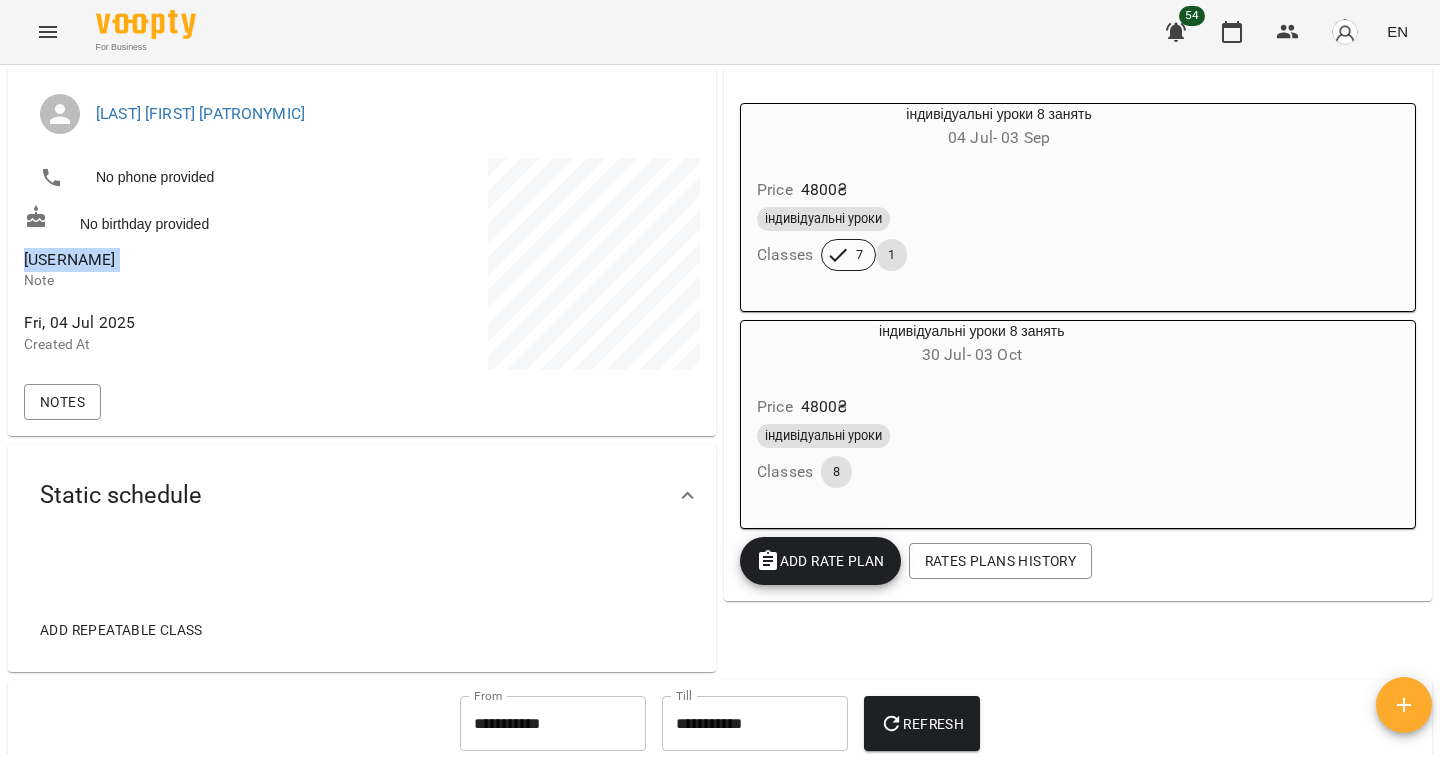 click on "[USERNAME]" at bounding box center (69, 259) 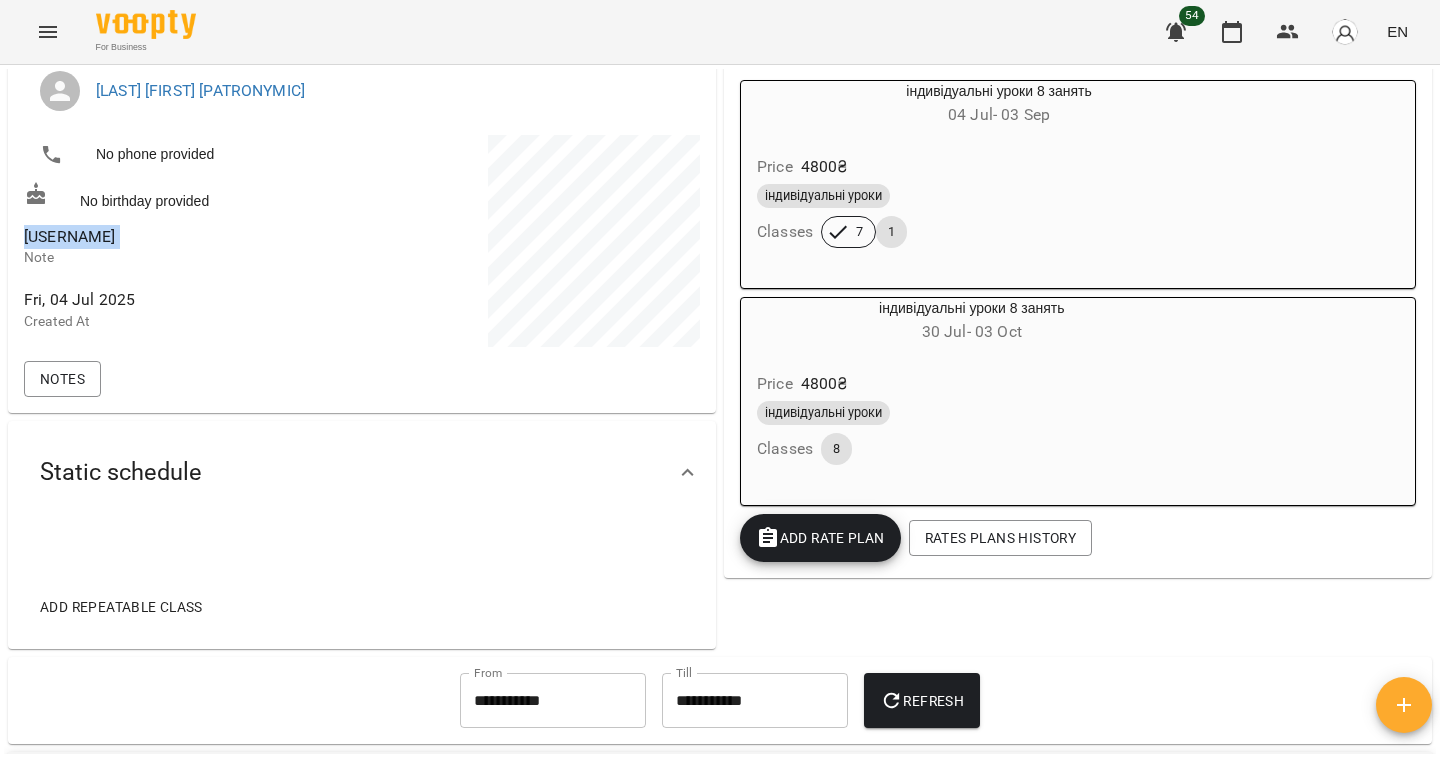 scroll, scrollTop: 0, scrollLeft: 0, axis: both 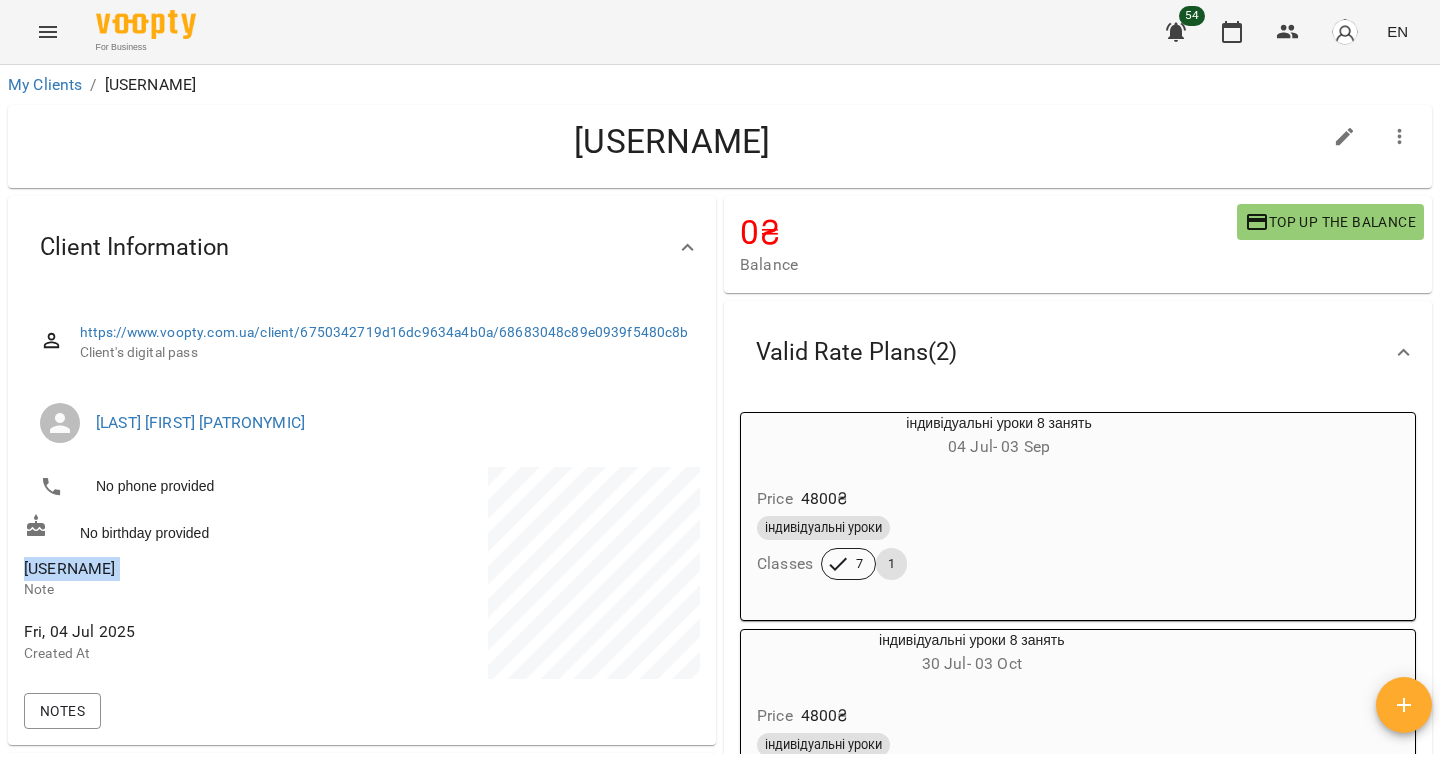 click on "[USERNAME]" at bounding box center (69, 568) 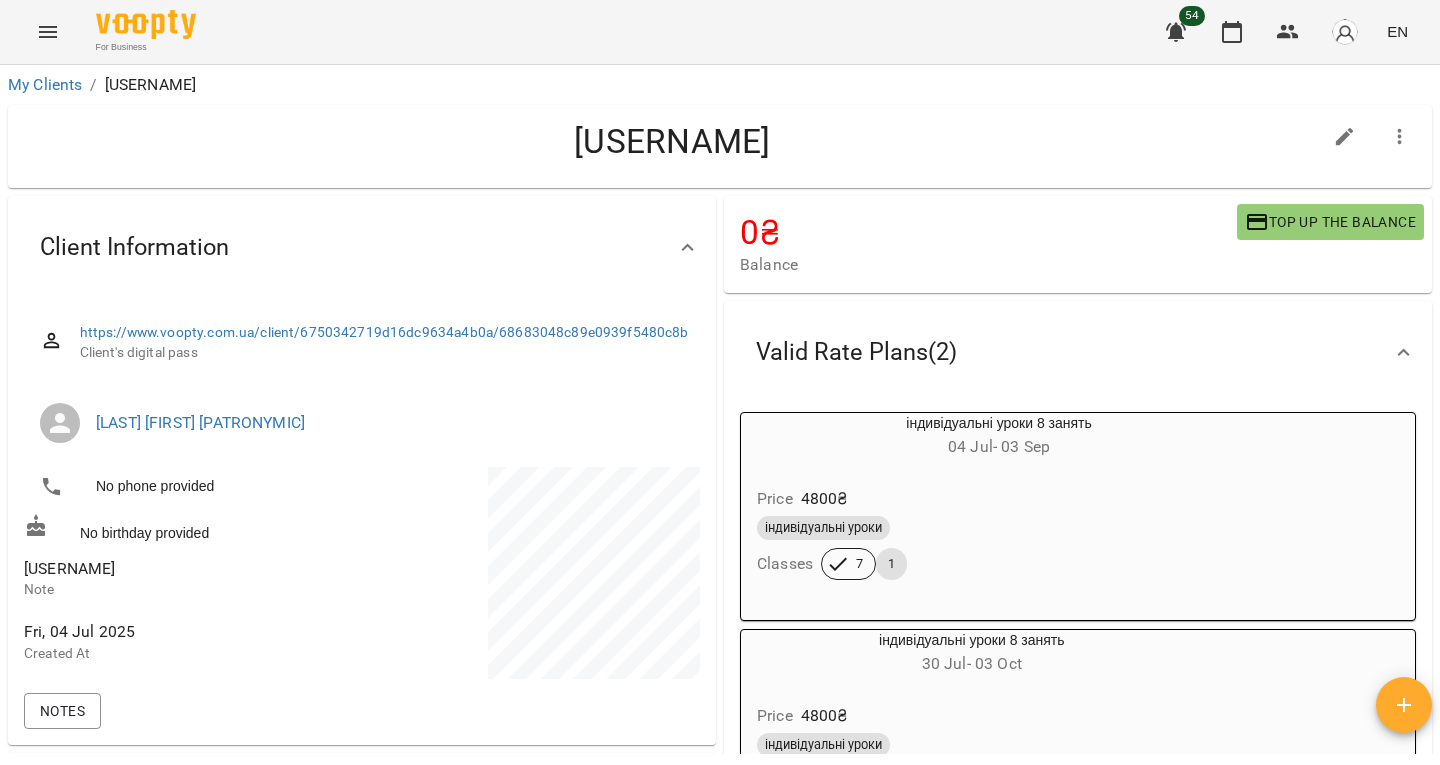 drag, startPoint x: 40, startPoint y: 569, endPoint x: 165, endPoint y: 567, distance: 125.016 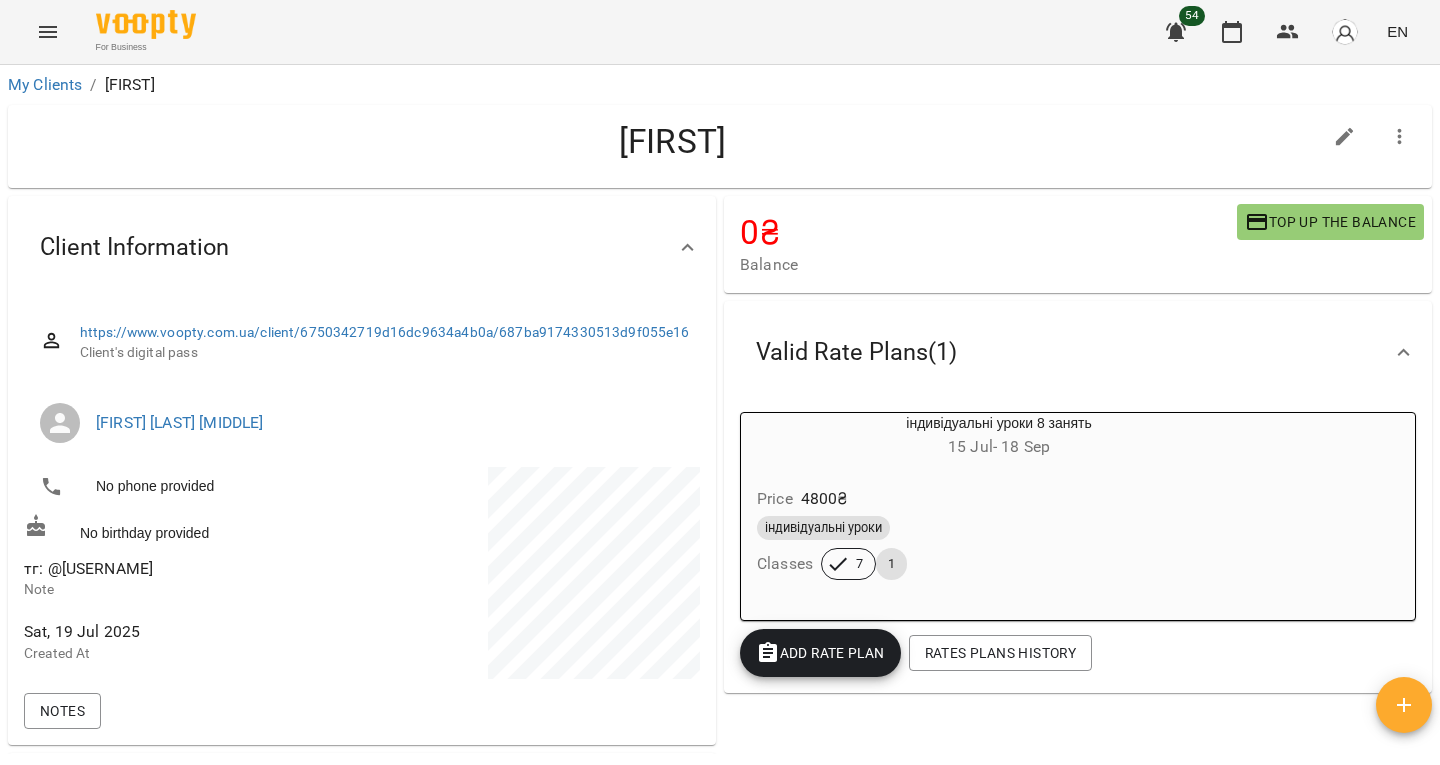scroll, scrollTop: 0, scrollLeft: 0, axis: both 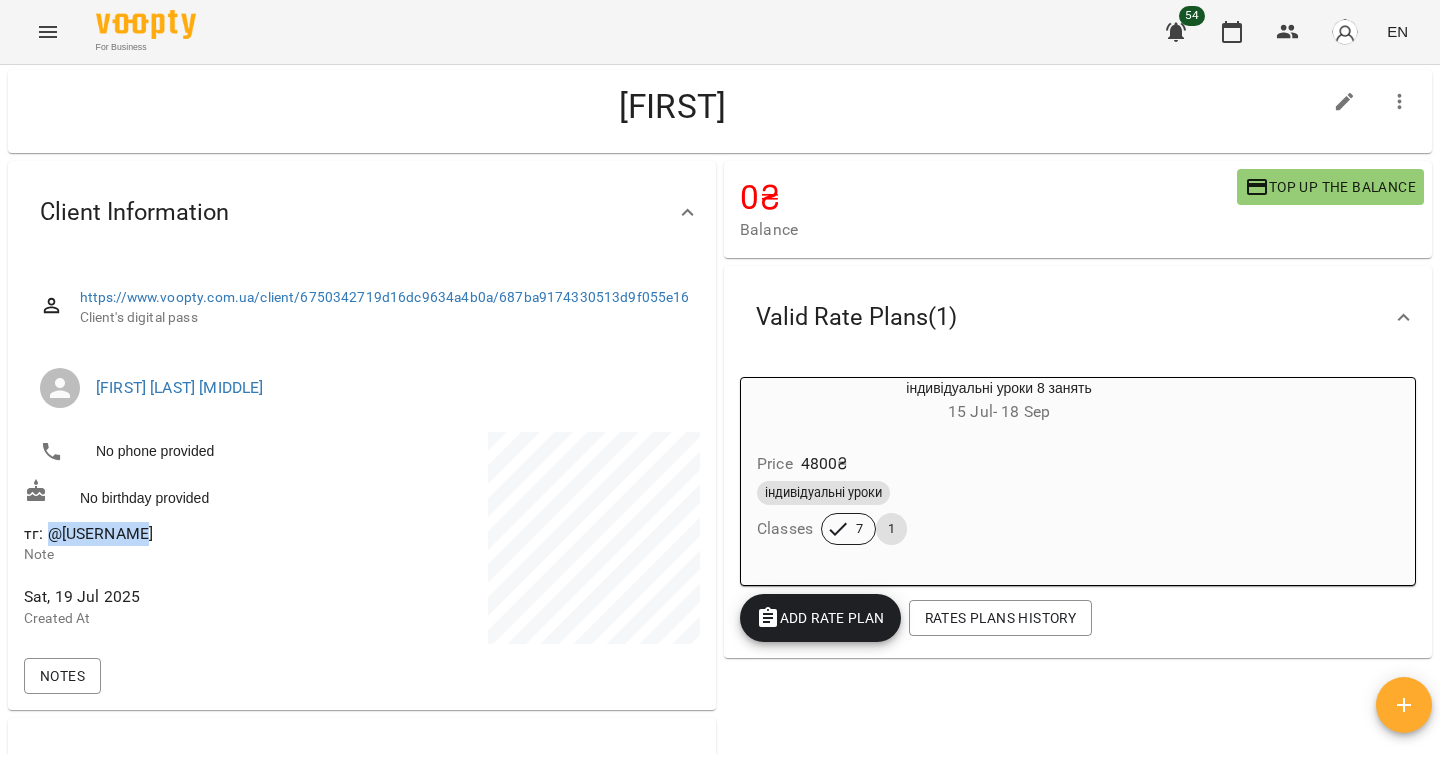 drag, startPoint x: 45, startPoint y: 551, endPoint x: 165, endPoint y: 533, distance: 121.34249 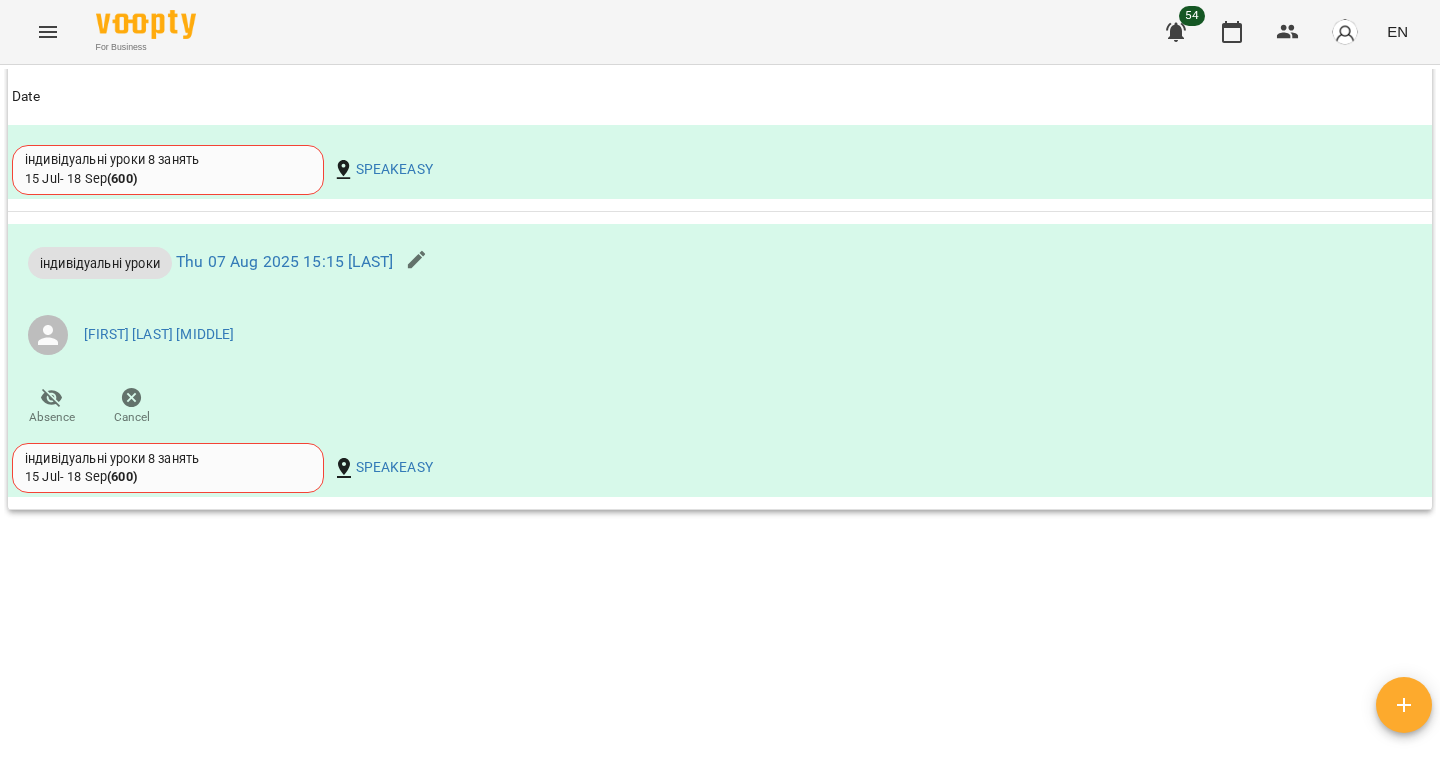 scroll, scrollTop: 1374, scrollLeft: 0, axis: vertical 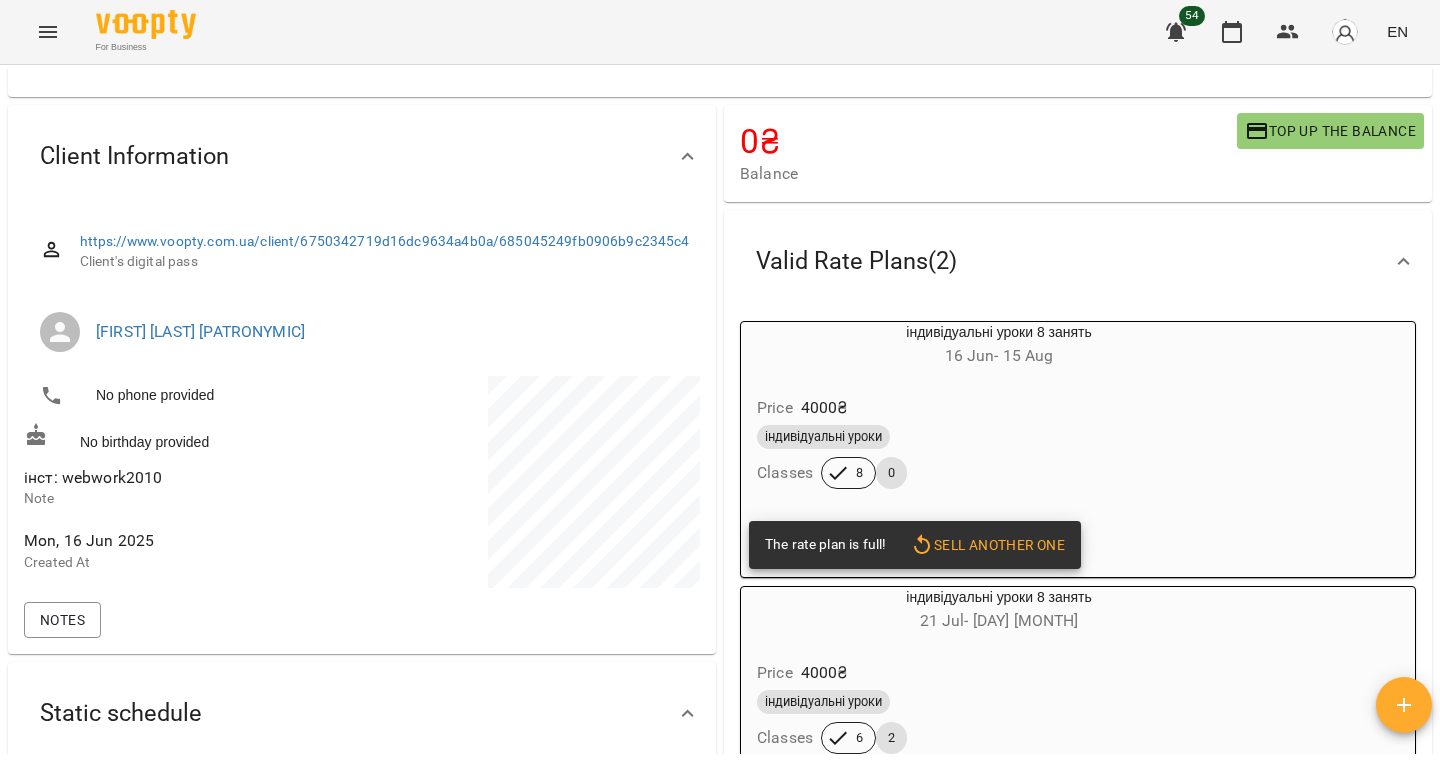 click on "інст: webwork2010" at bounding box center [93, 477] 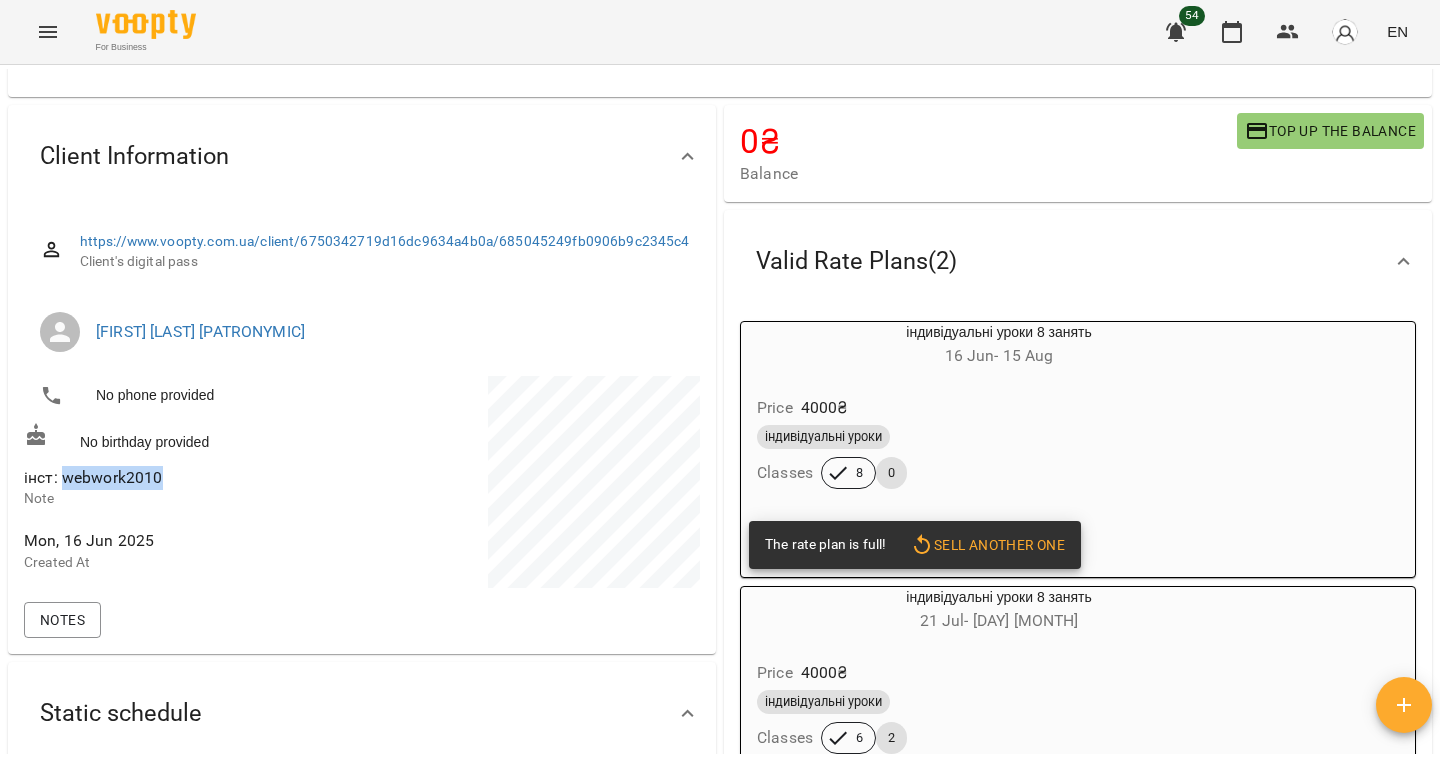 drag, startPoint x: 99, startPoint y: 503, endPoint x: 145, endPoint y: 501, distance: 46.043457 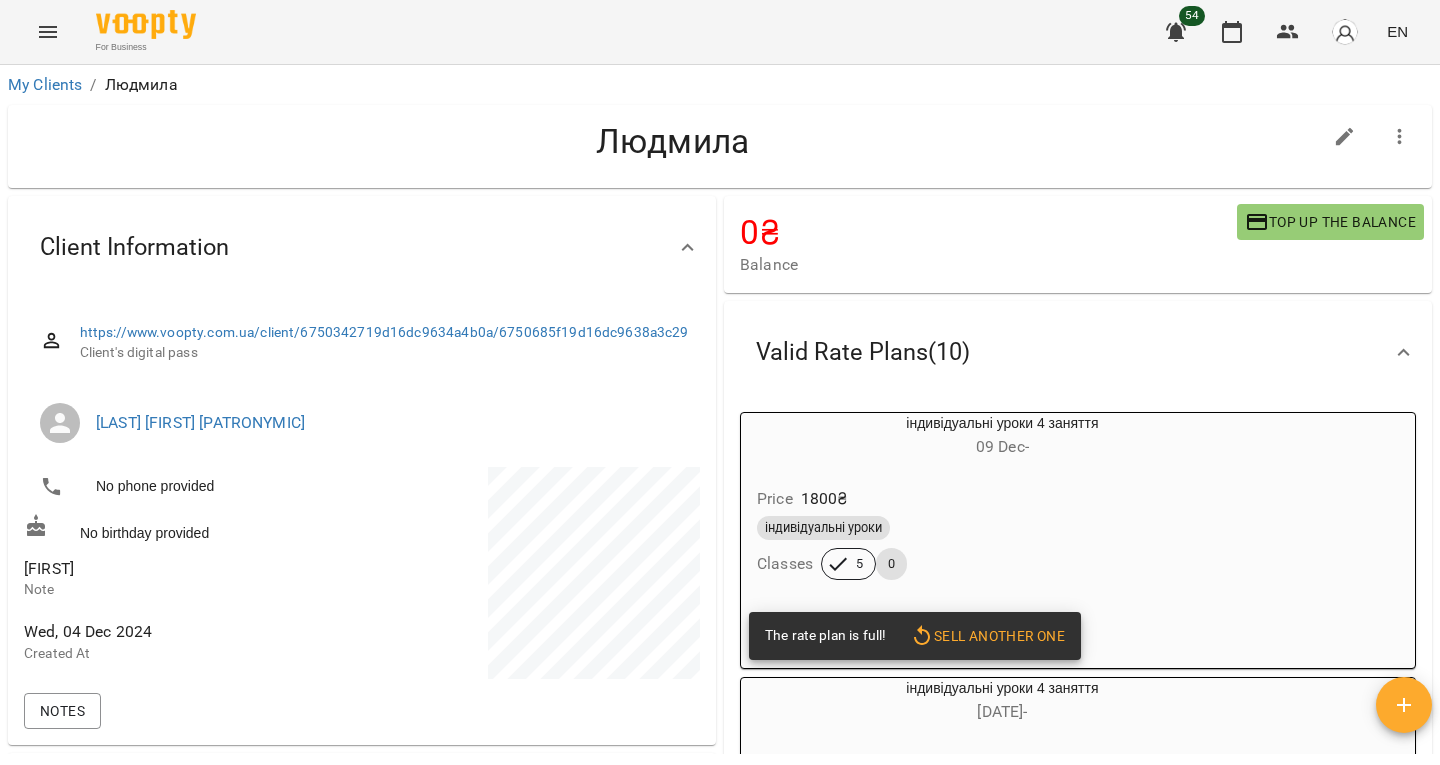 scroll, scrollTop: 0, scrollLeft: 0, axis: both 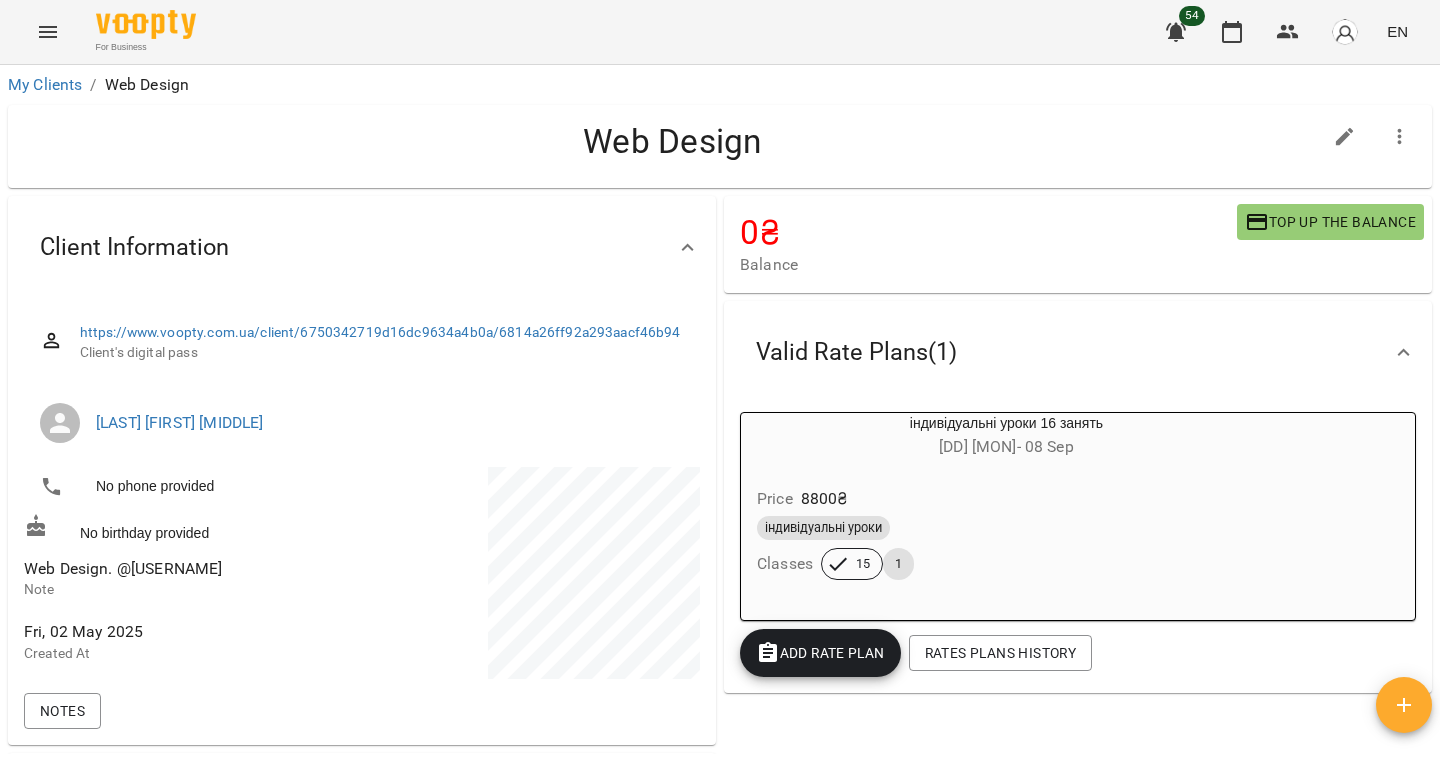 click on "Web Design.    @Design_kiev" at bounding box center [123, 568] 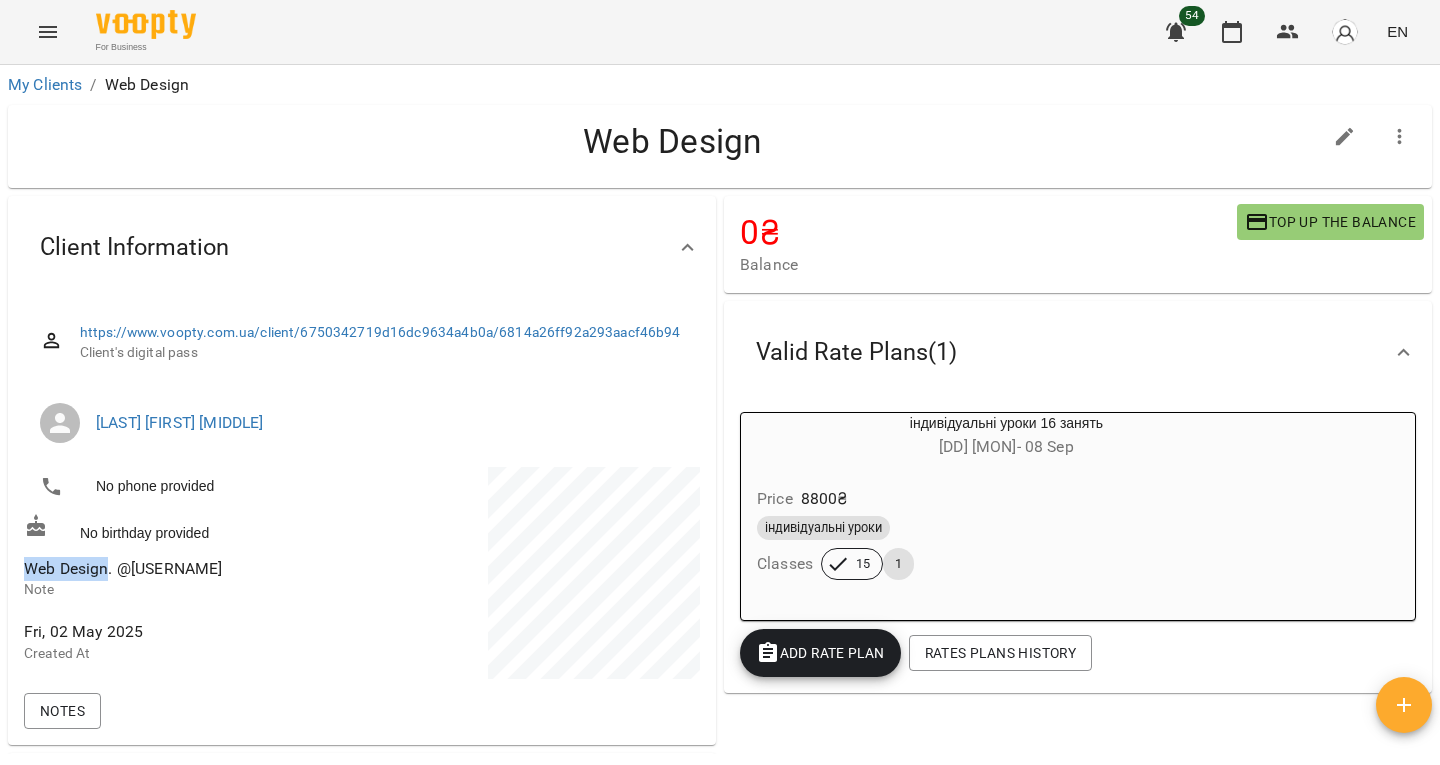 drag, startPoint x: 47, startPoint y: 567, endPoint x: 84, endPoint y: 561, distance: 37.48333 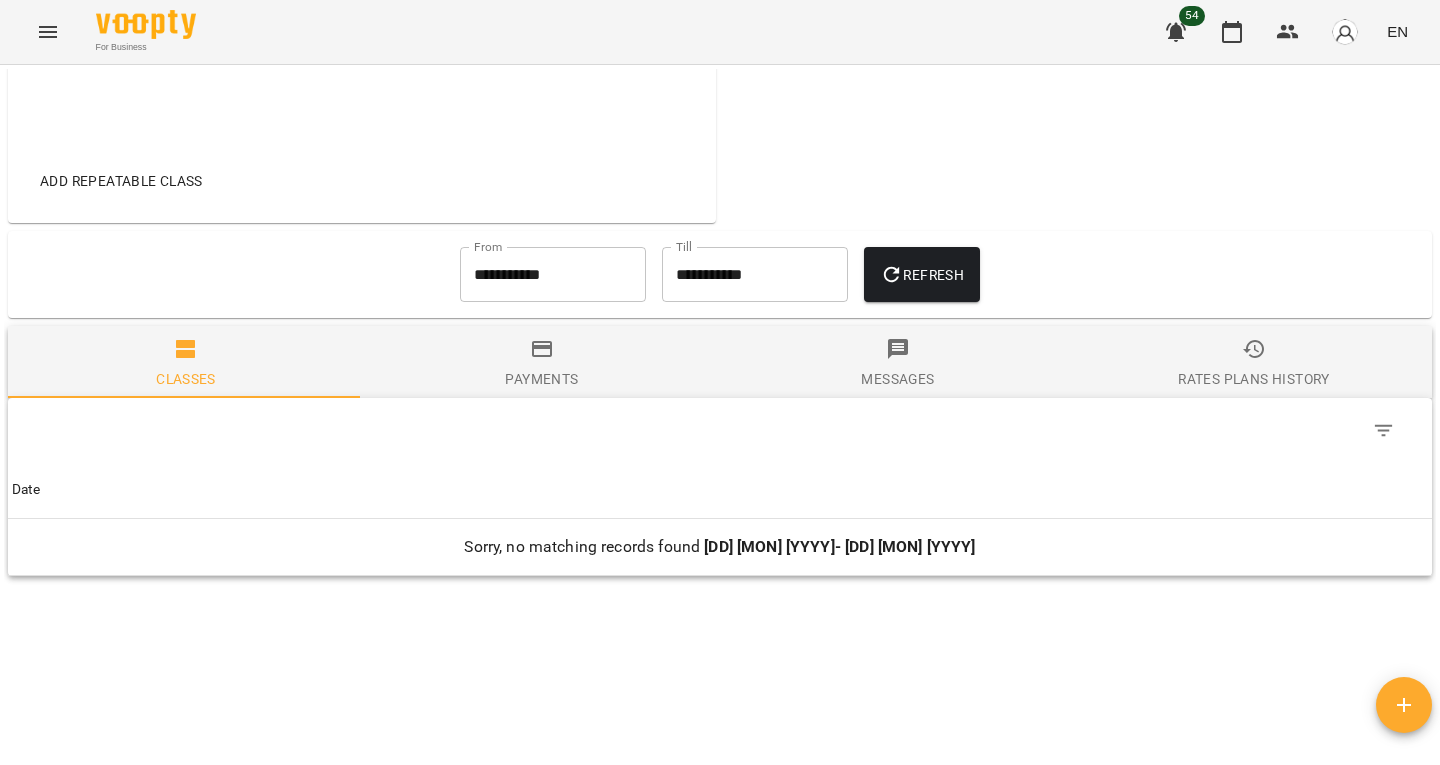 scroll, scrollTop: 823, scrollLeft: 0, axis: vertical 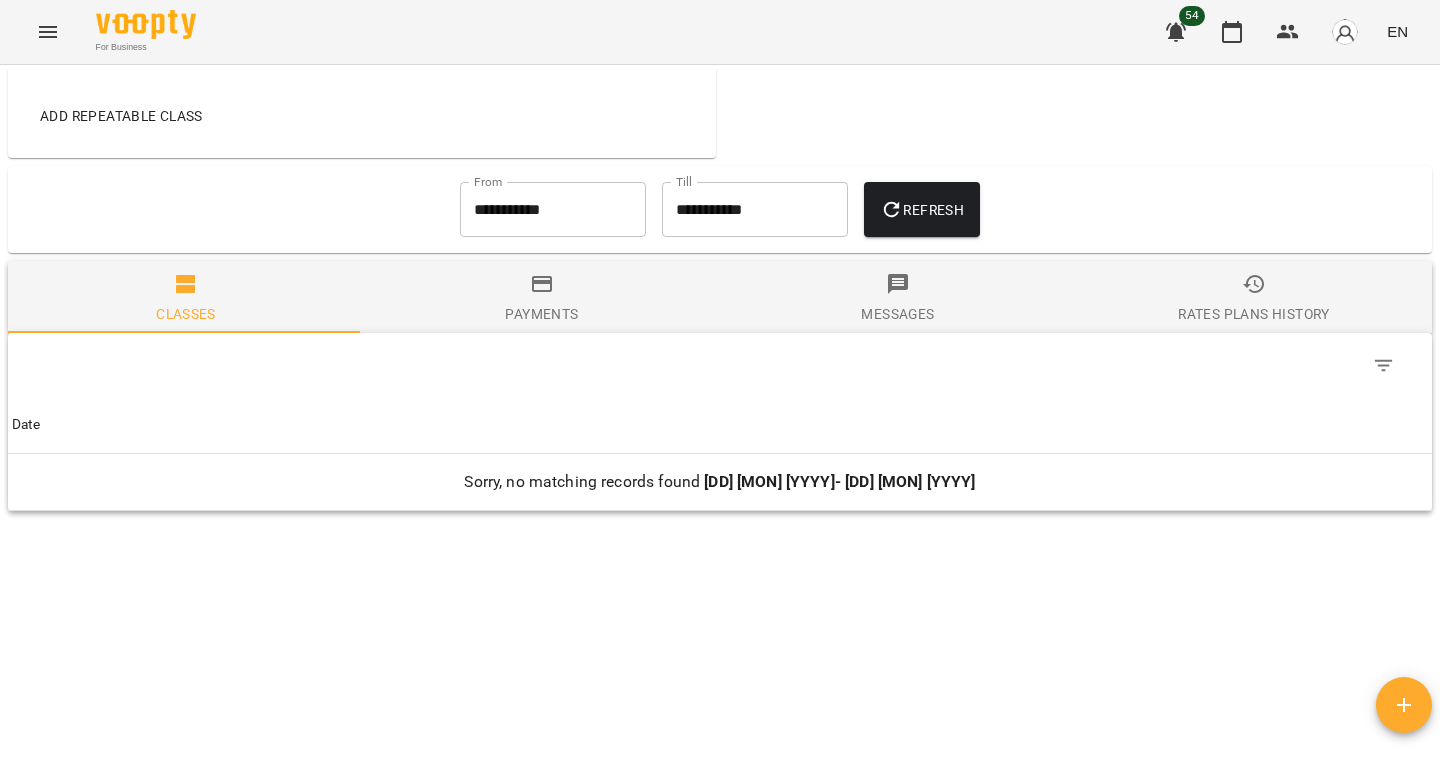 click on "**********" at bounding box center (553, 210) 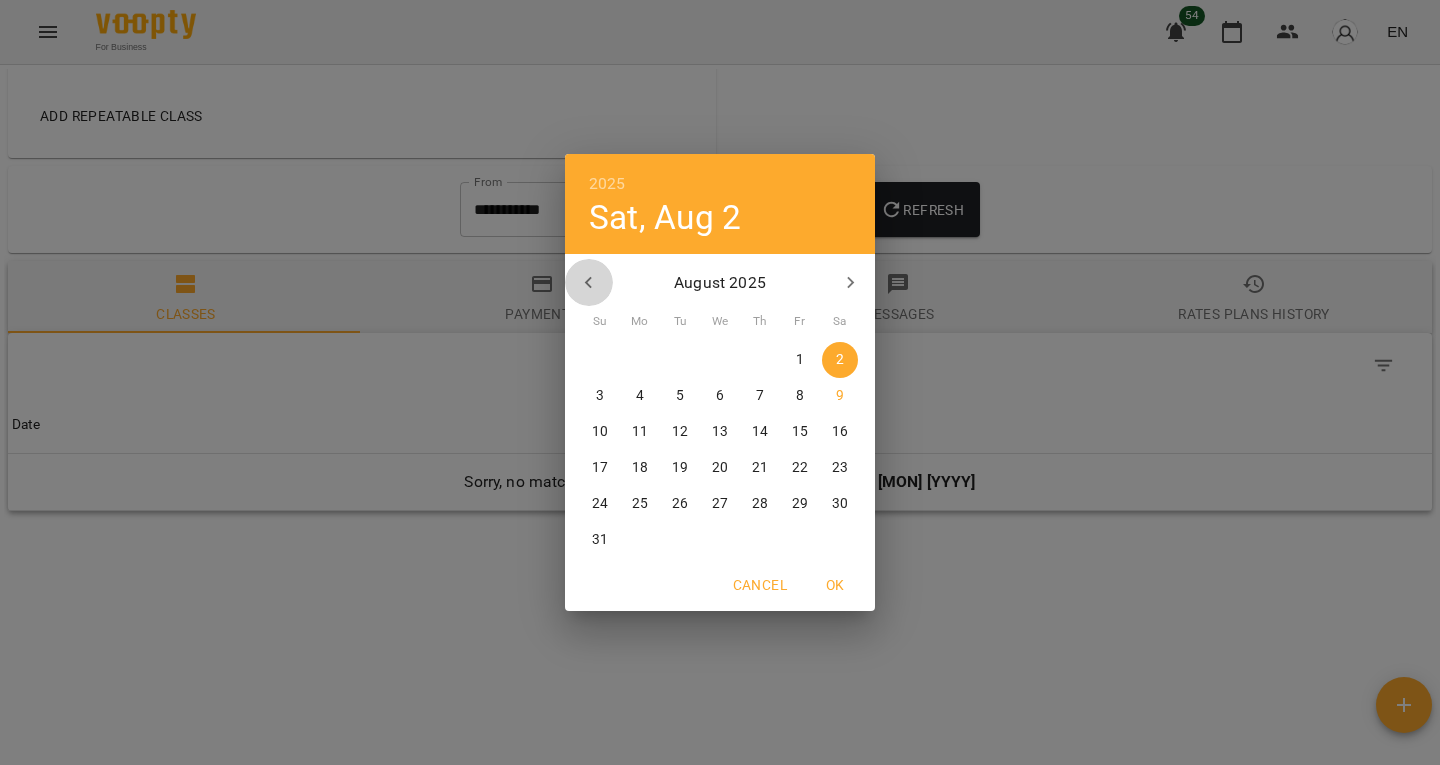 click 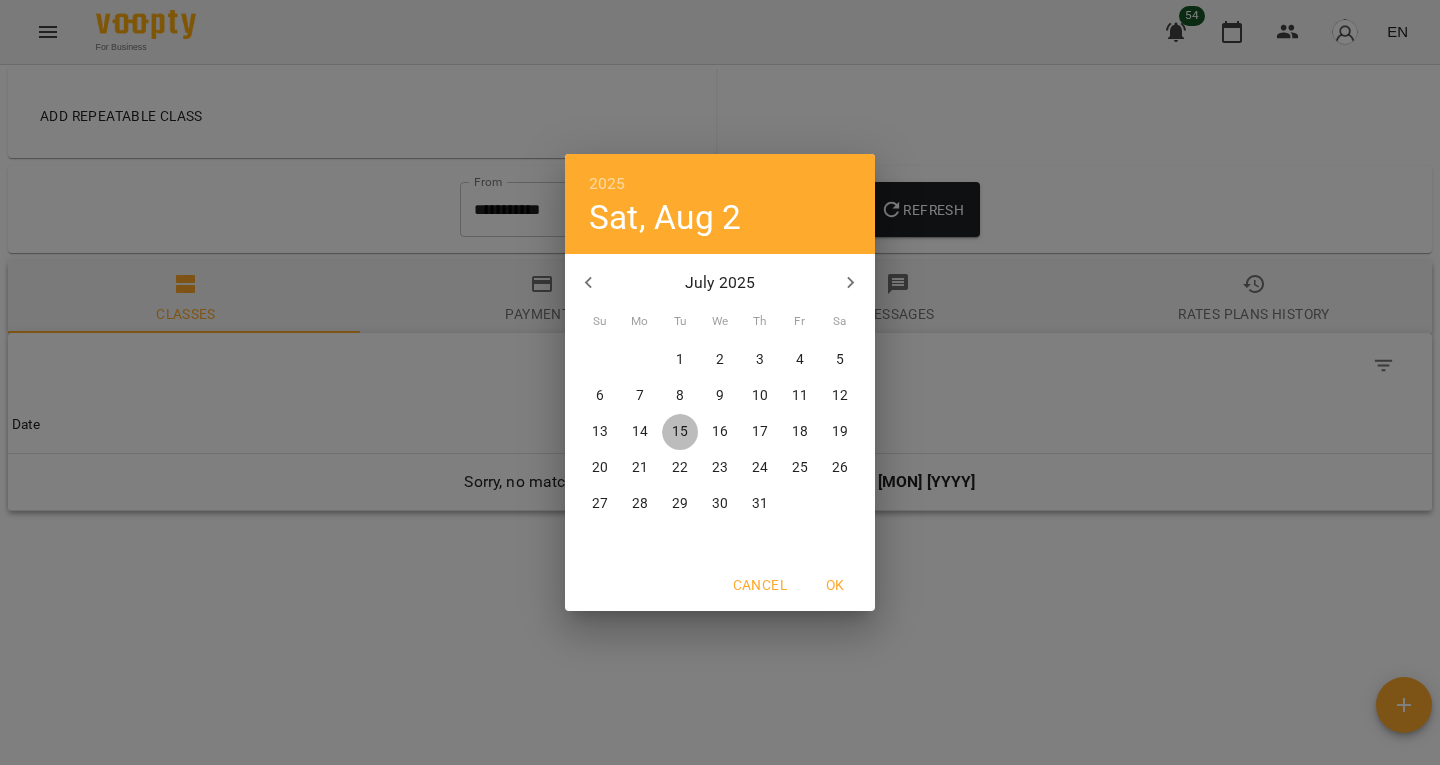click on "15" at bounding box center [680, 432] 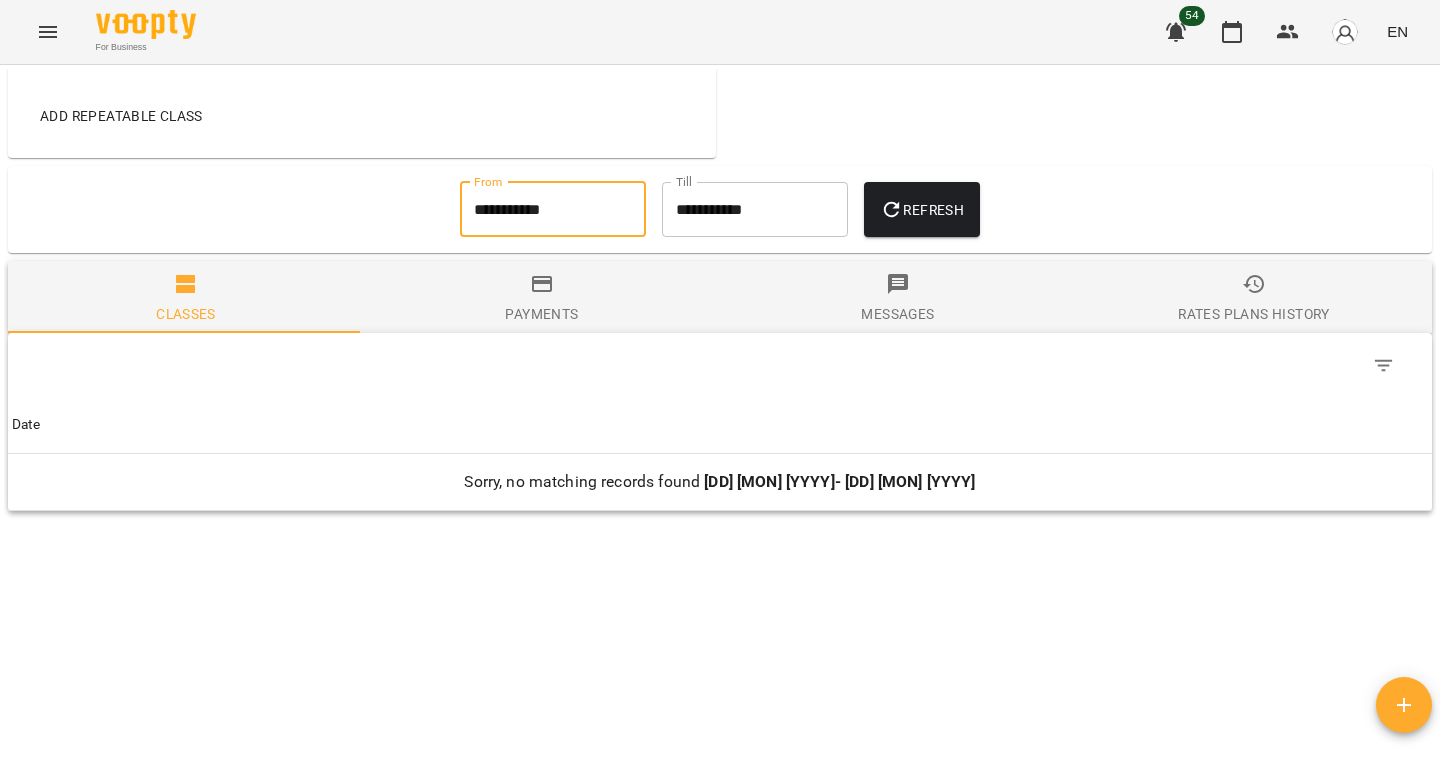 click on "Refresh" at bounding box center (922, 210) 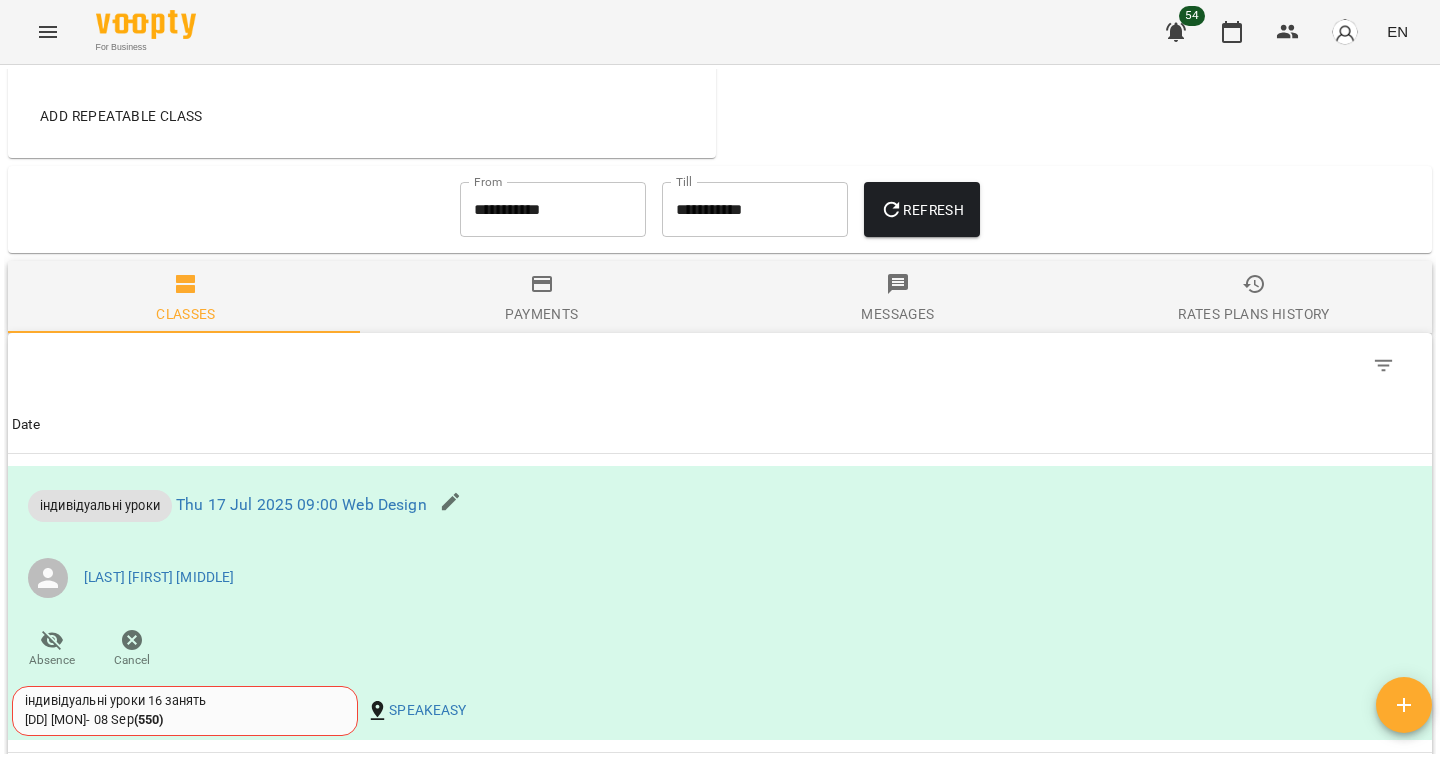 scroll, scrollTop: 1300, scrollLeft: 0, axis: vertical 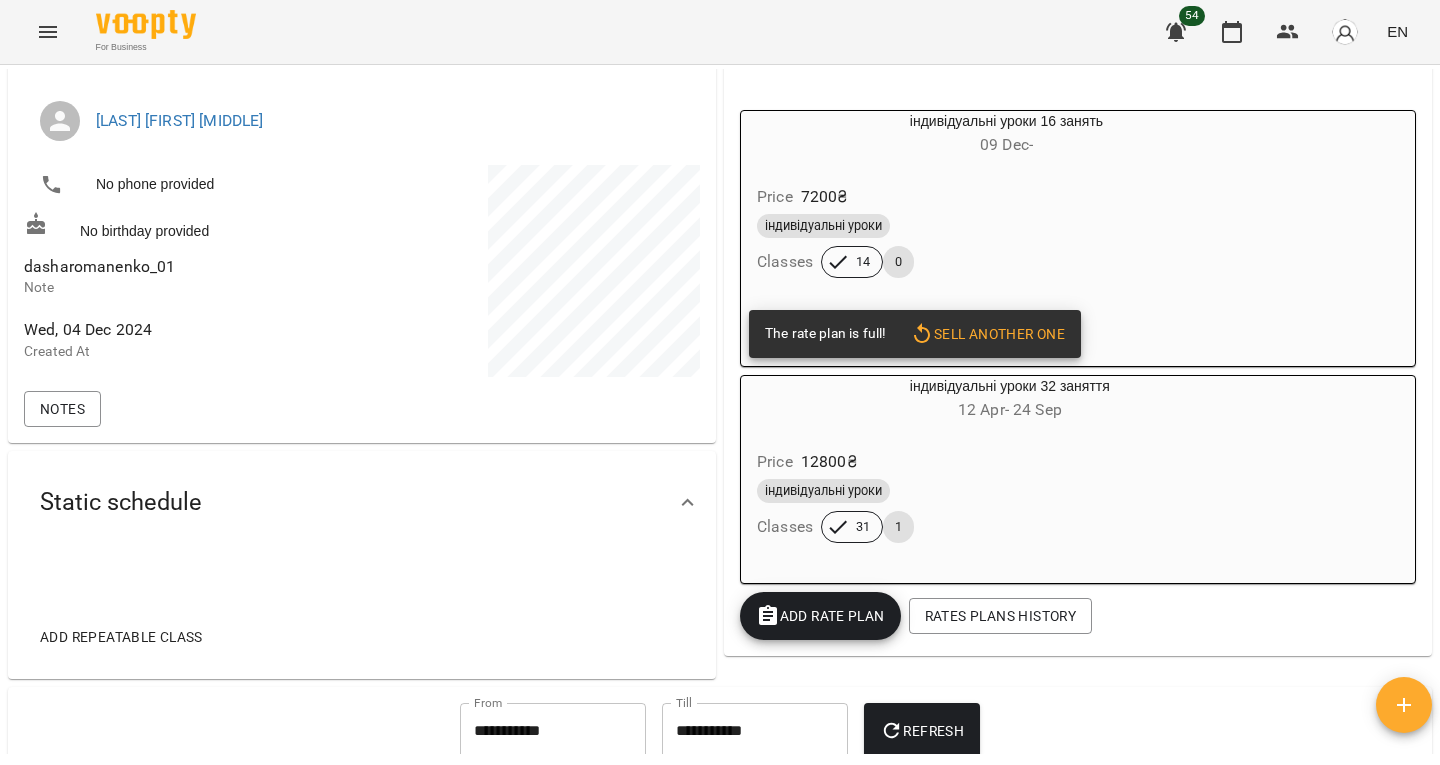 click on "dasharomanenko_01" at bounding box center [100, 266] 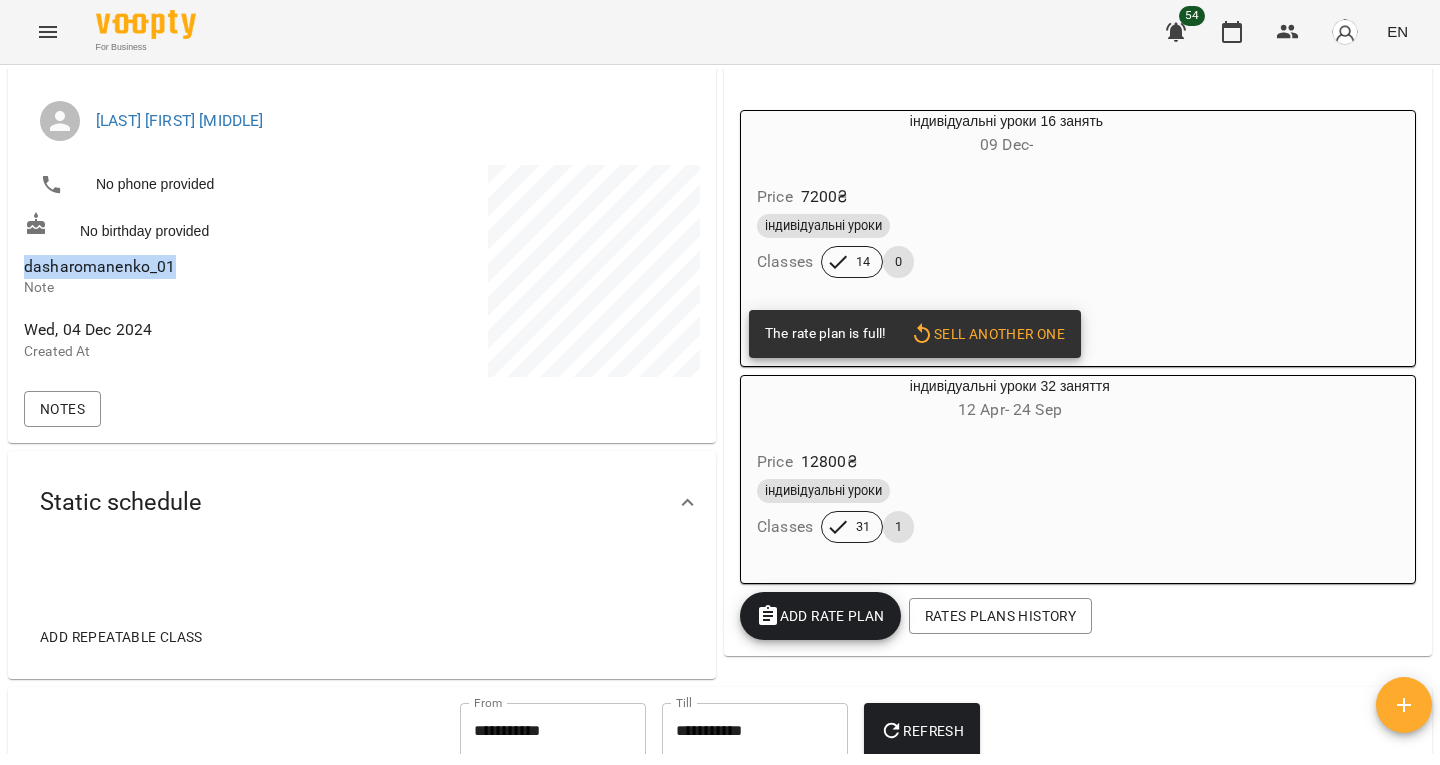 click on "dasharomanenko_01" at bounding box center [100, 266] 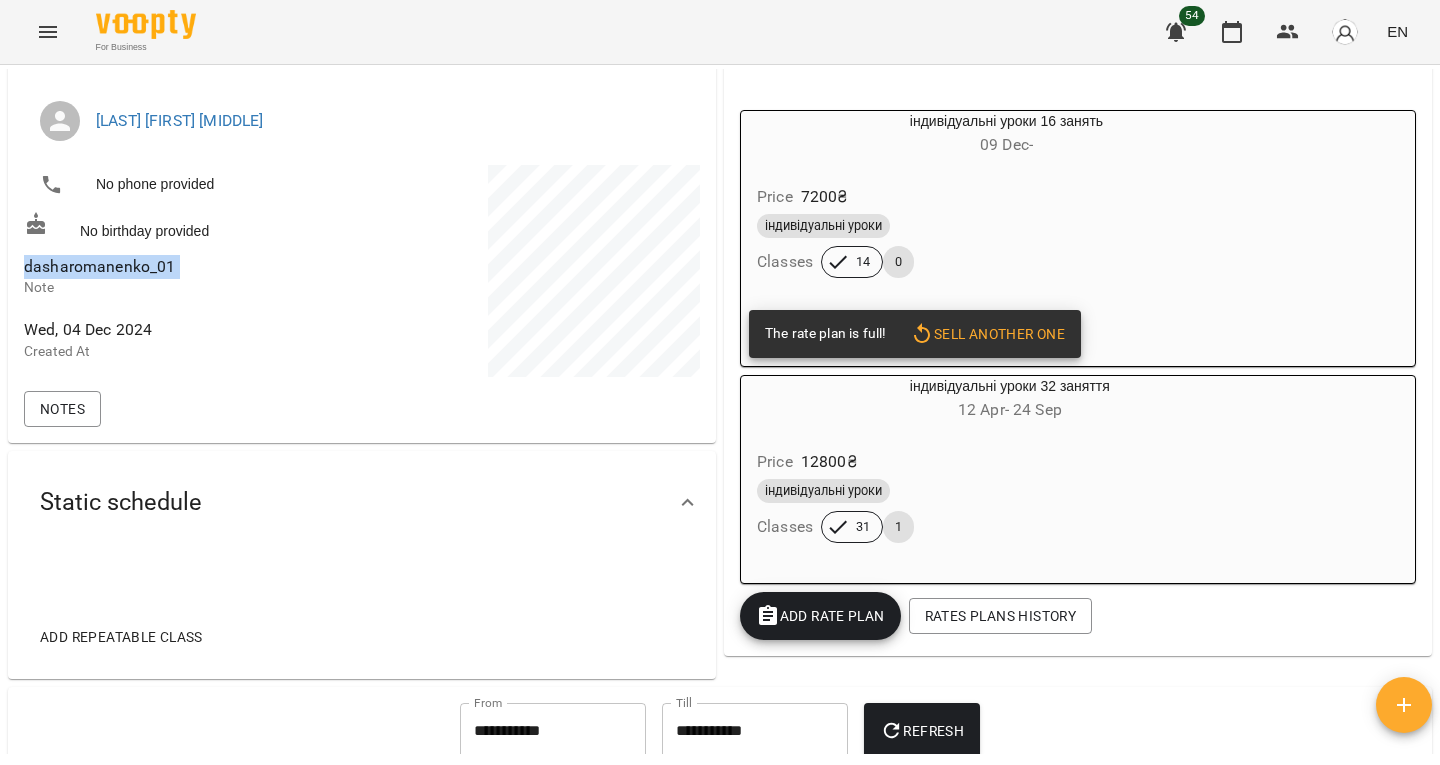 click on "dasharomanenko_01" at bounding box center (100, 266) 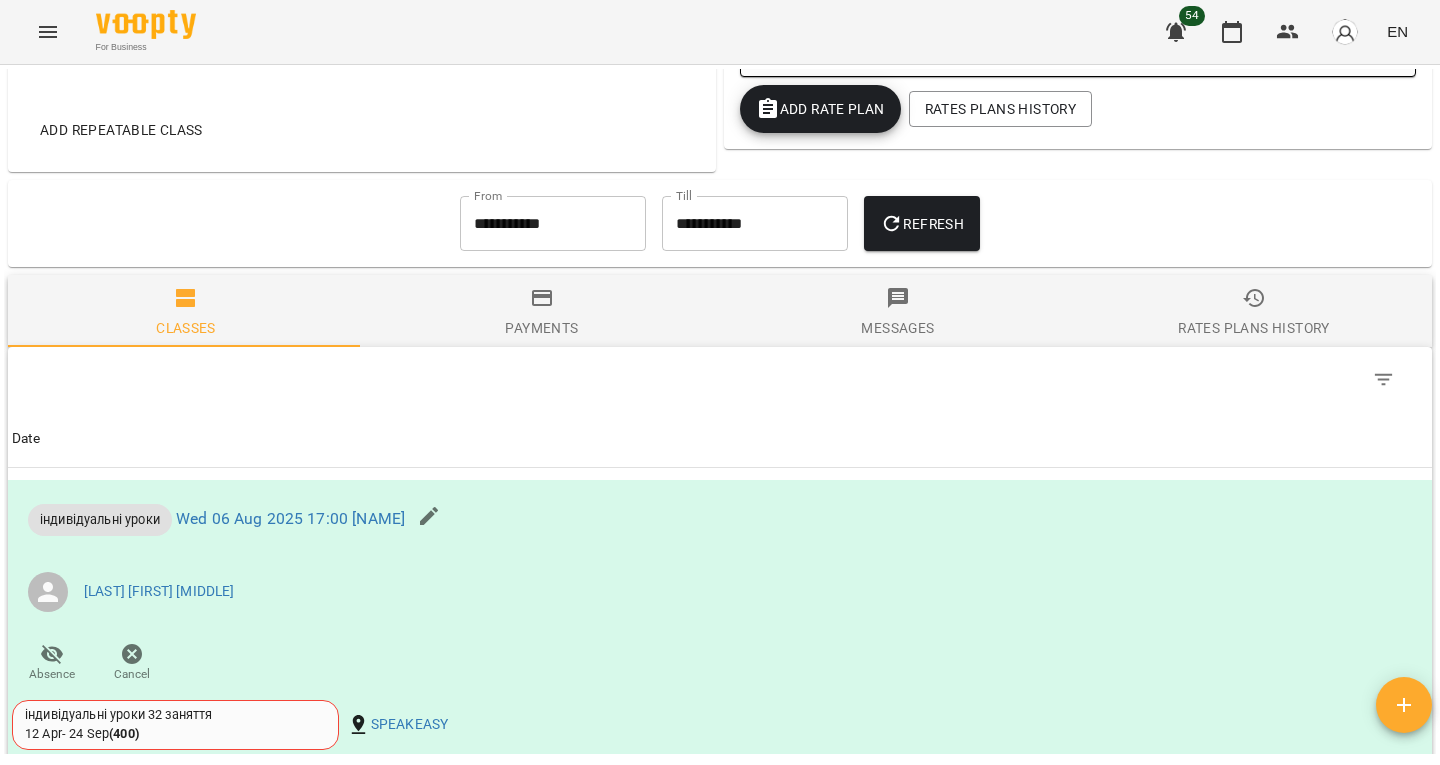scroll, scrollTop: 810, scrollLeft: 0, axis: vertical 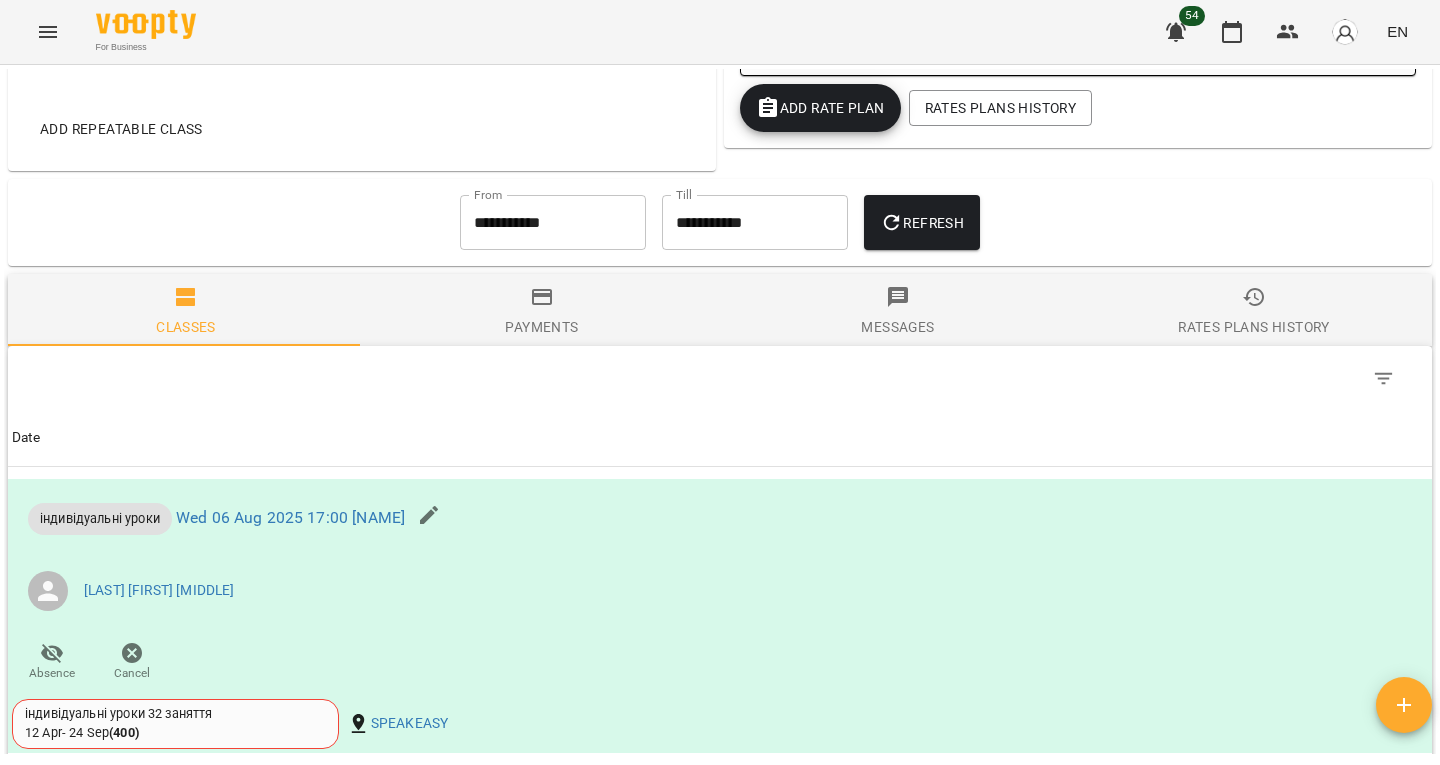 click on "**********" at bounding box center (553, 223) 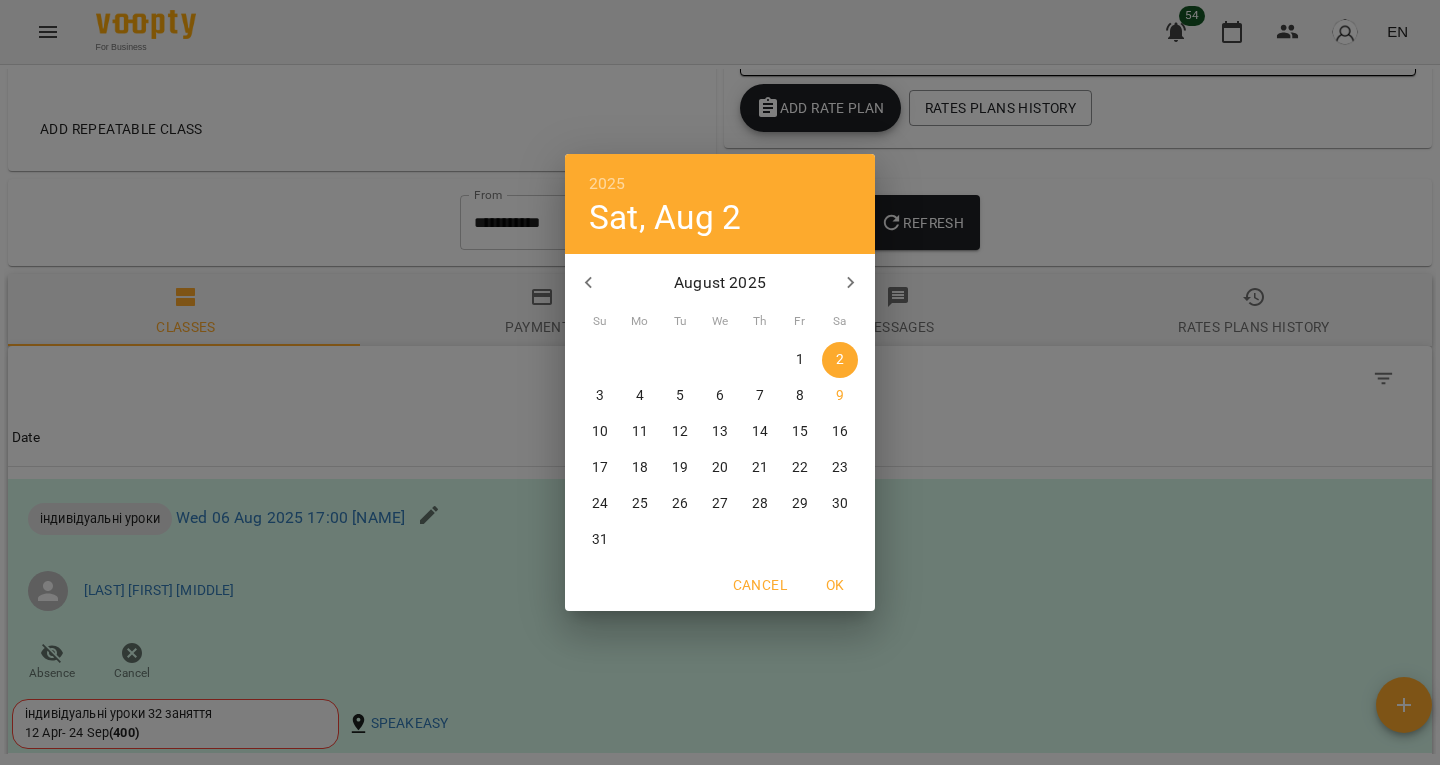 click 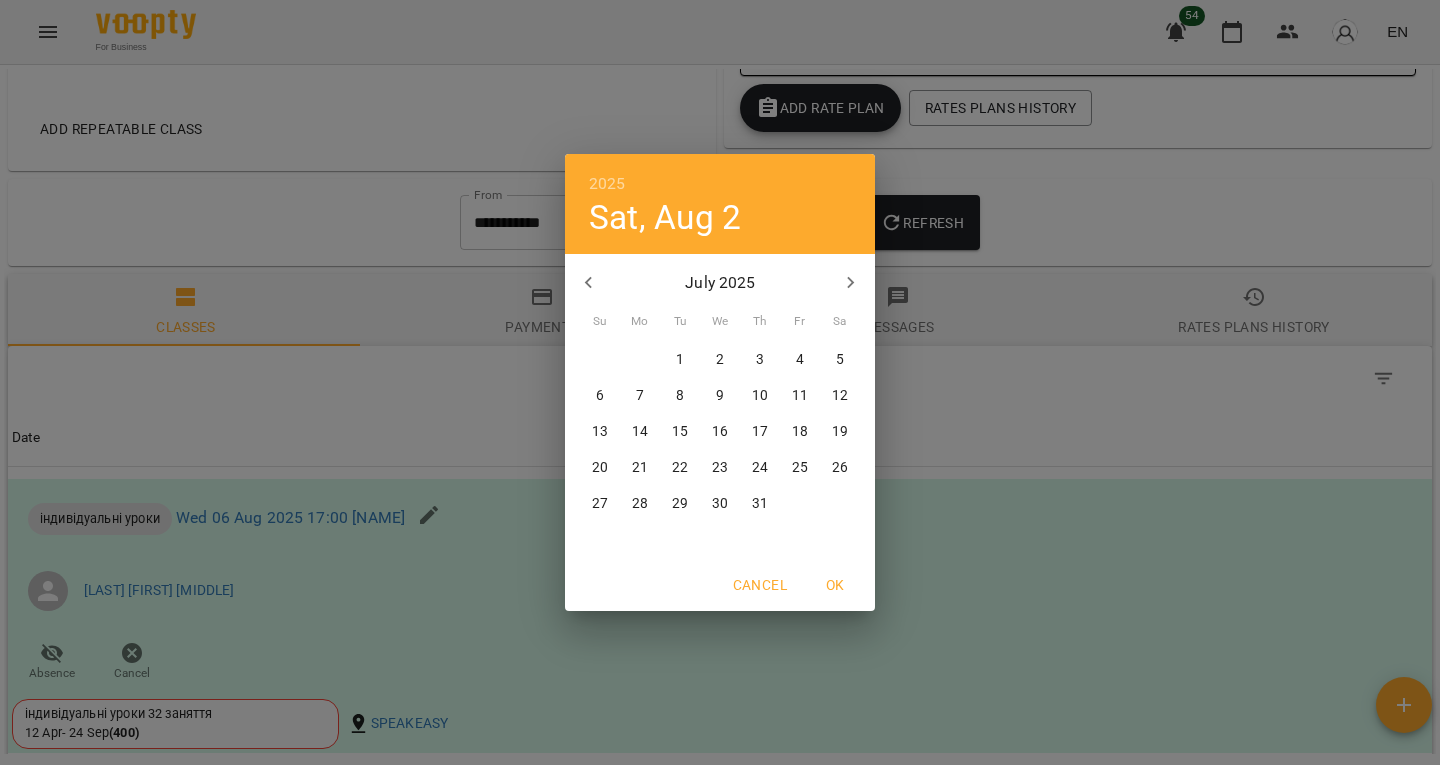 click 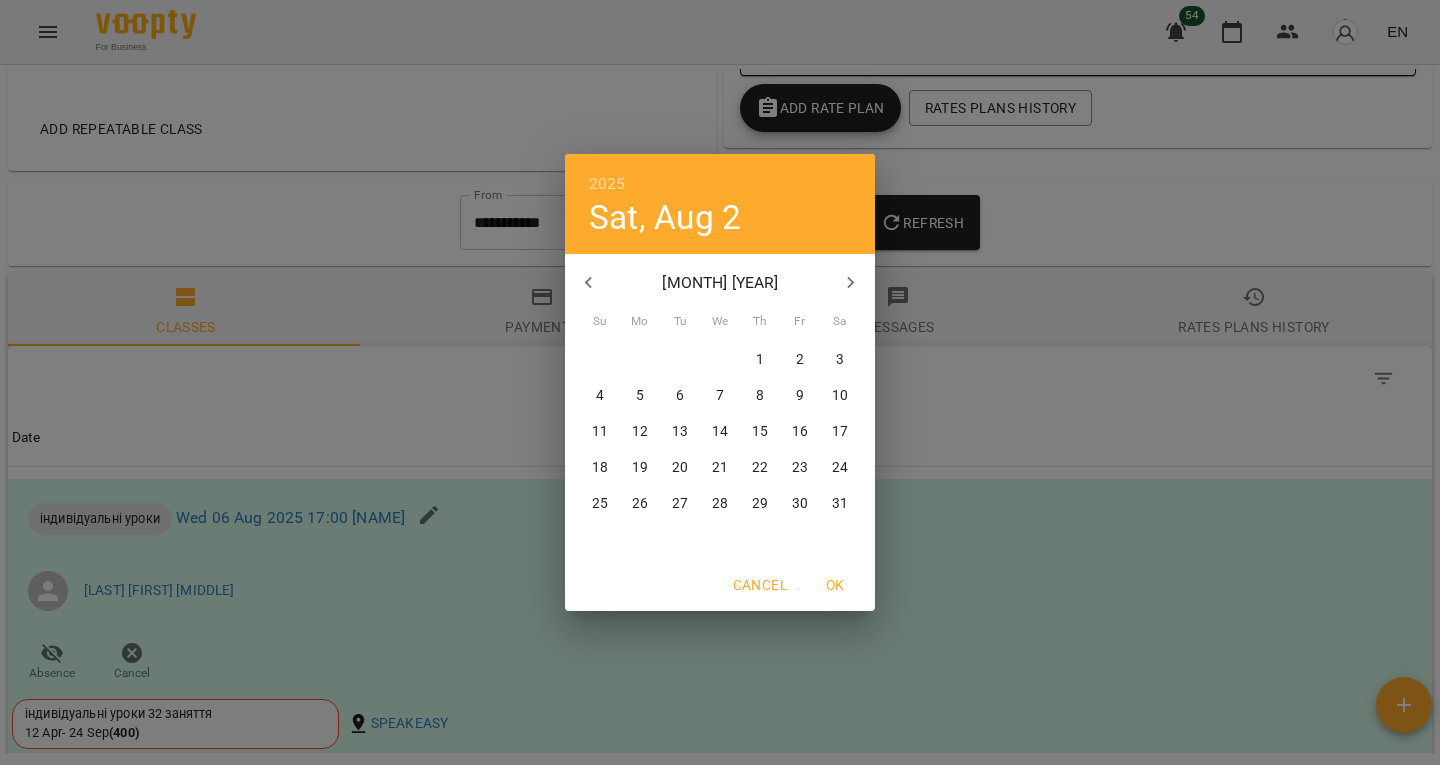click 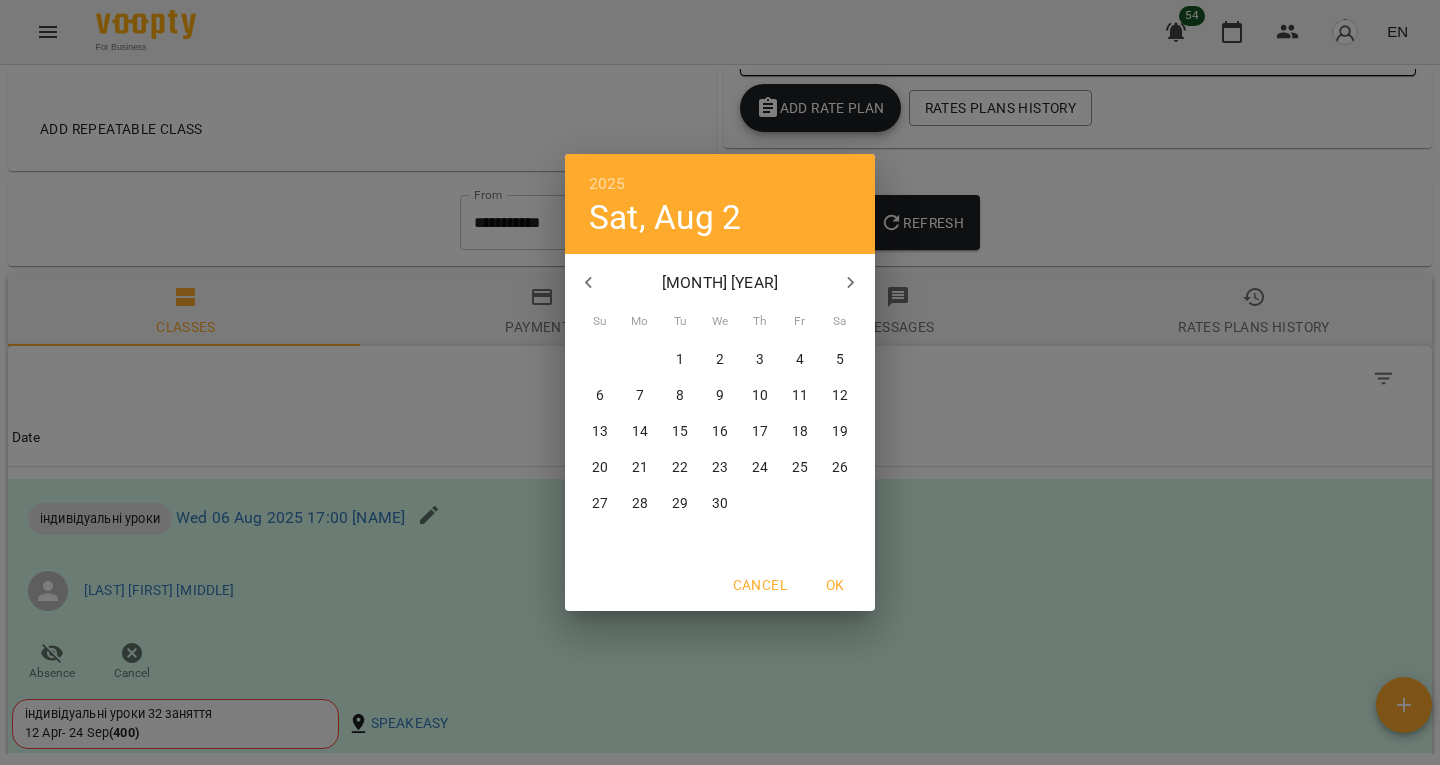 click on "8" at bounding box center (680, 396) 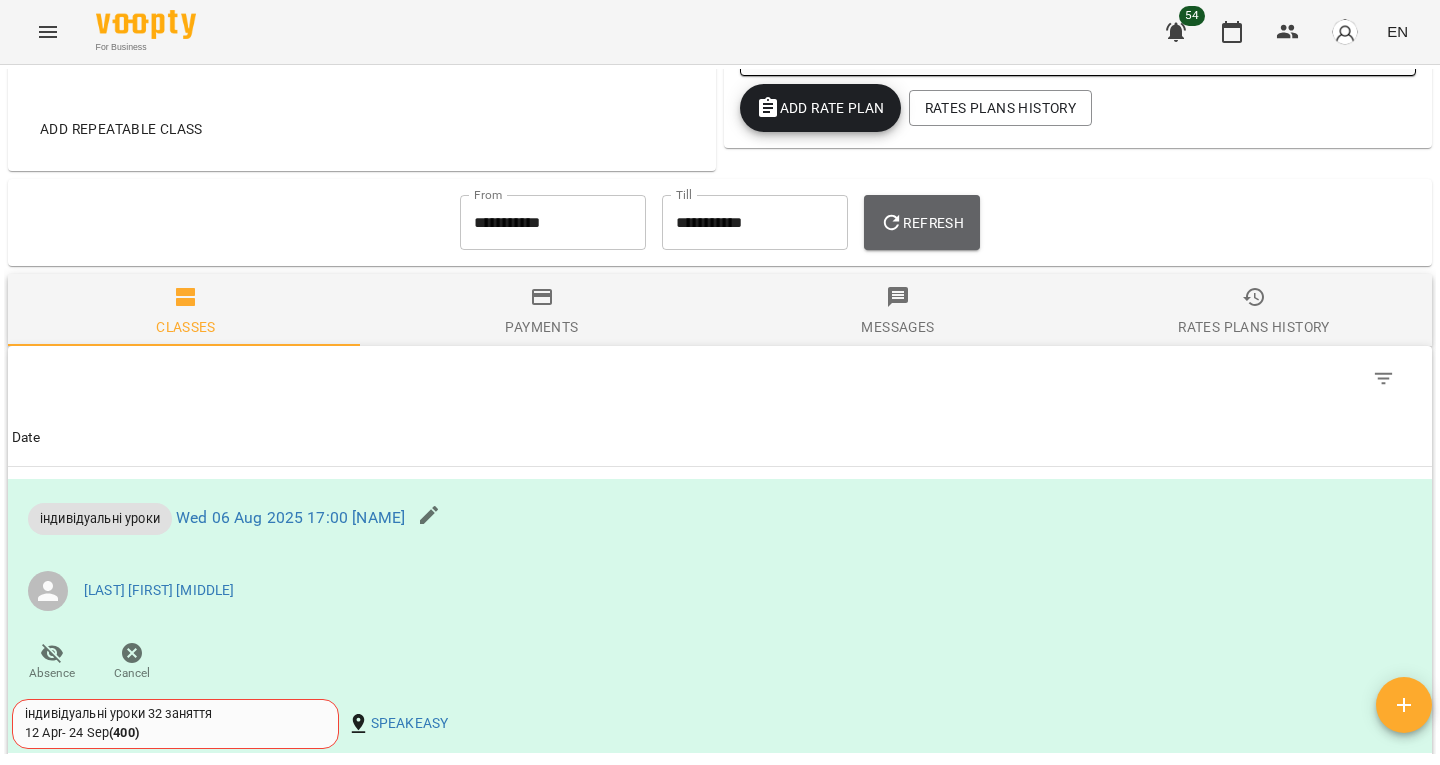 click on "Refresh" at bounding box center [922, 223] 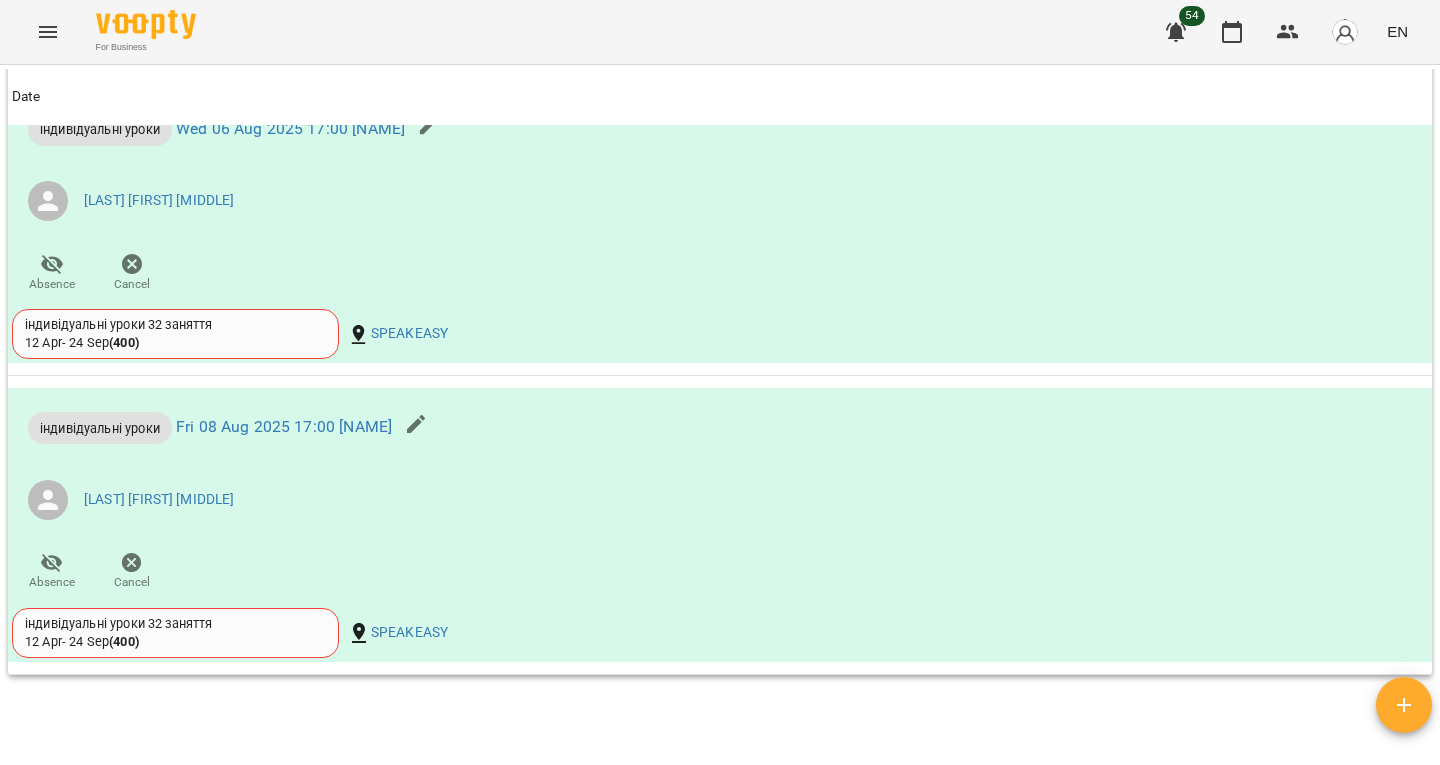 scroll, scrollTop: 10554, scrollLeft: 0, axis: vertical 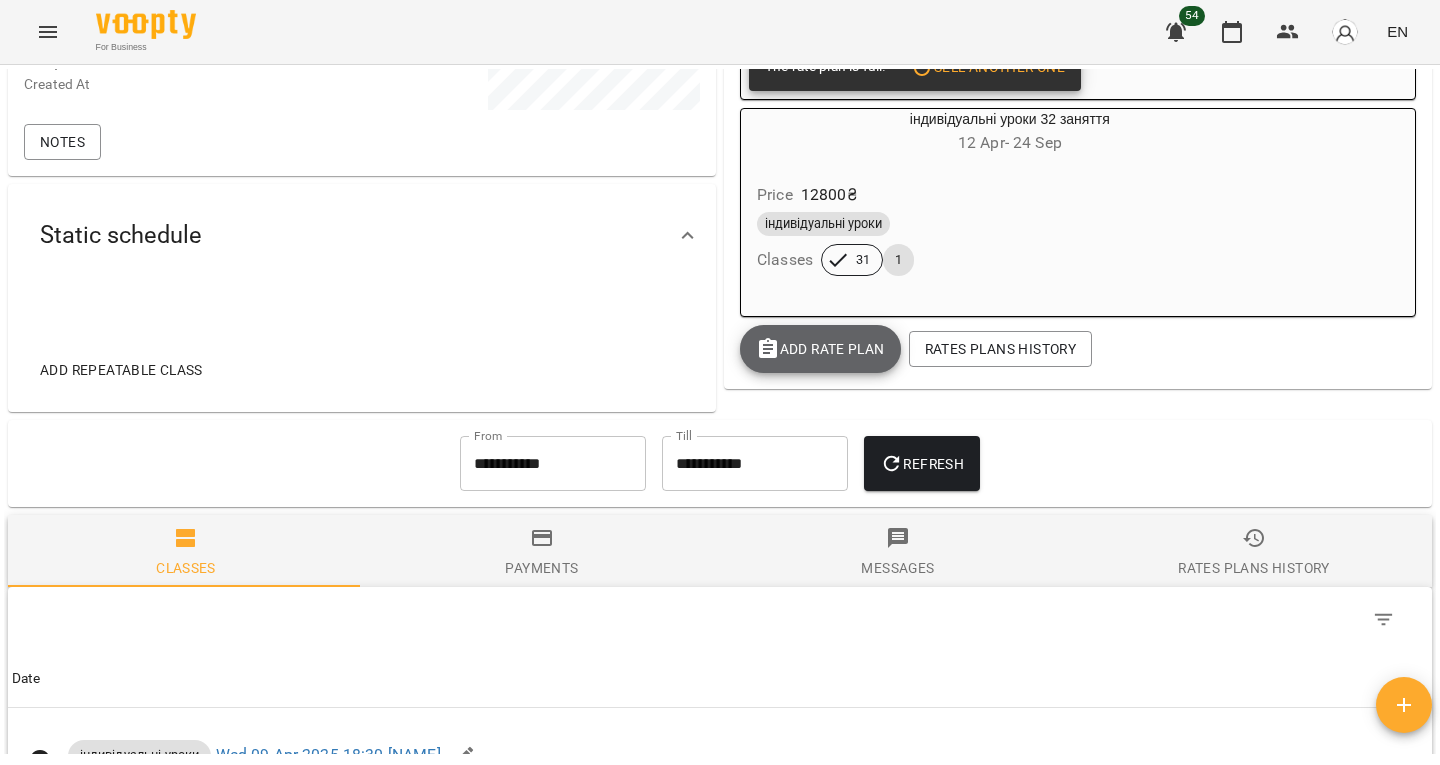 click on "Add Rate plan" at bounding box center (820, 349) 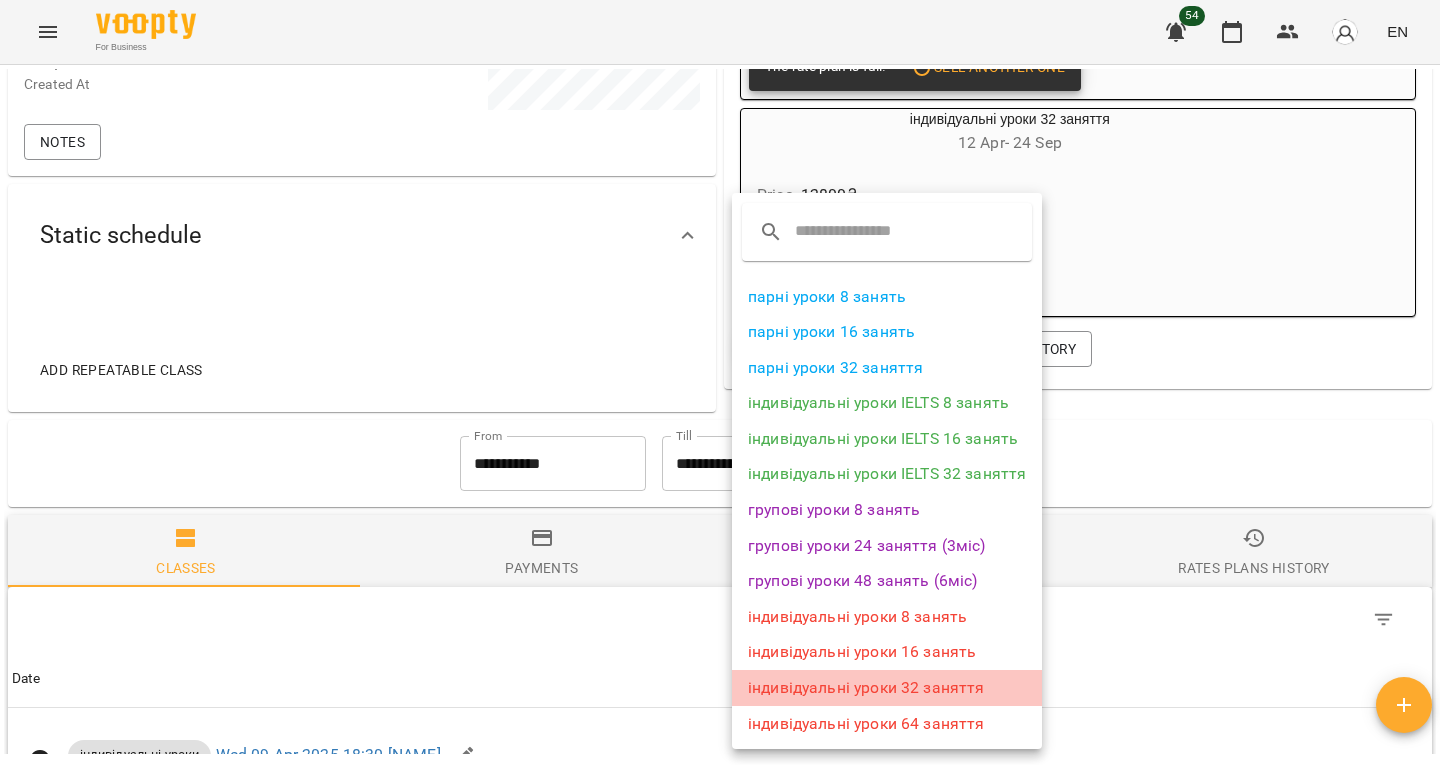 click on "індивідуальні уроки 32 заняття" at bounding box center [887, 688] 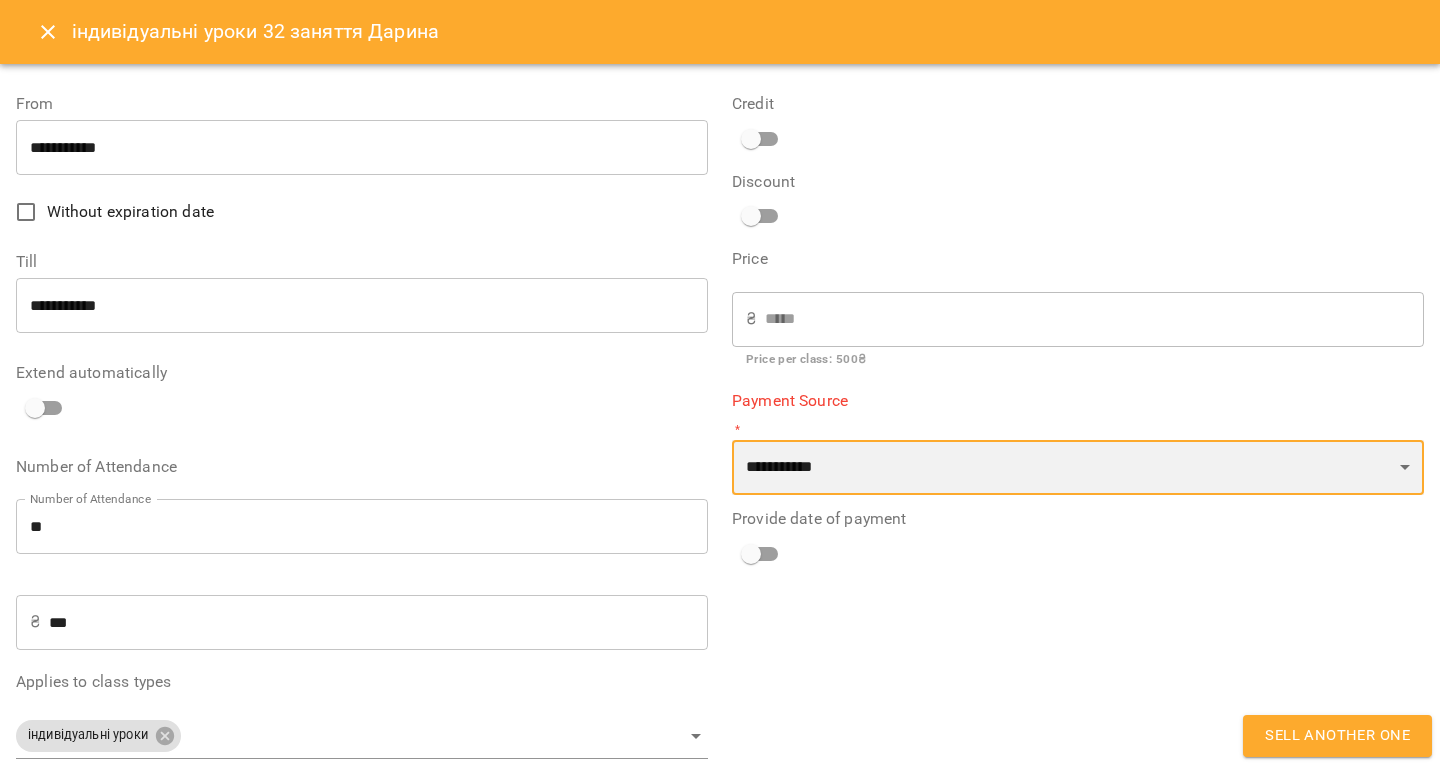 click on "**********" at bounding box center (1078, 468) 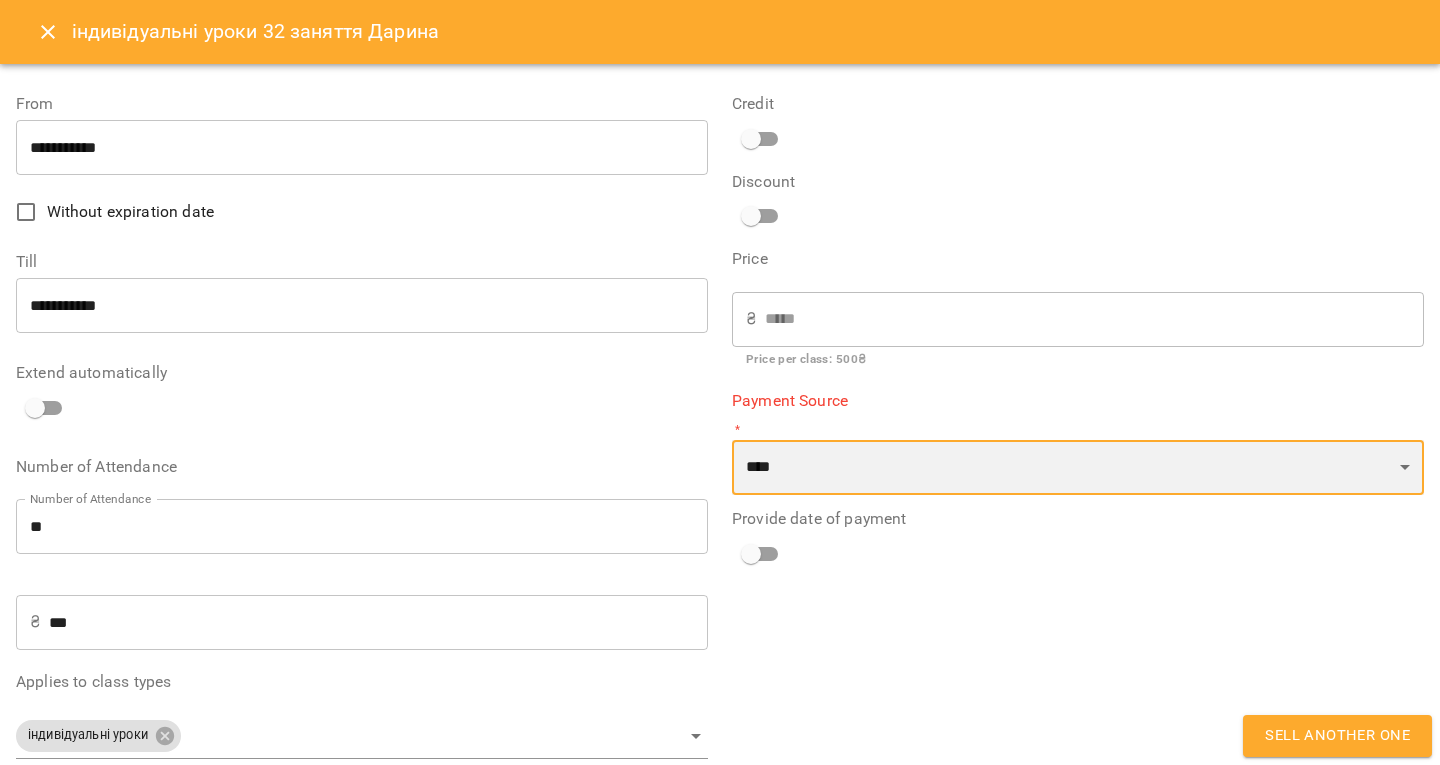 click on "**********" at bounding box center [1078, 468] 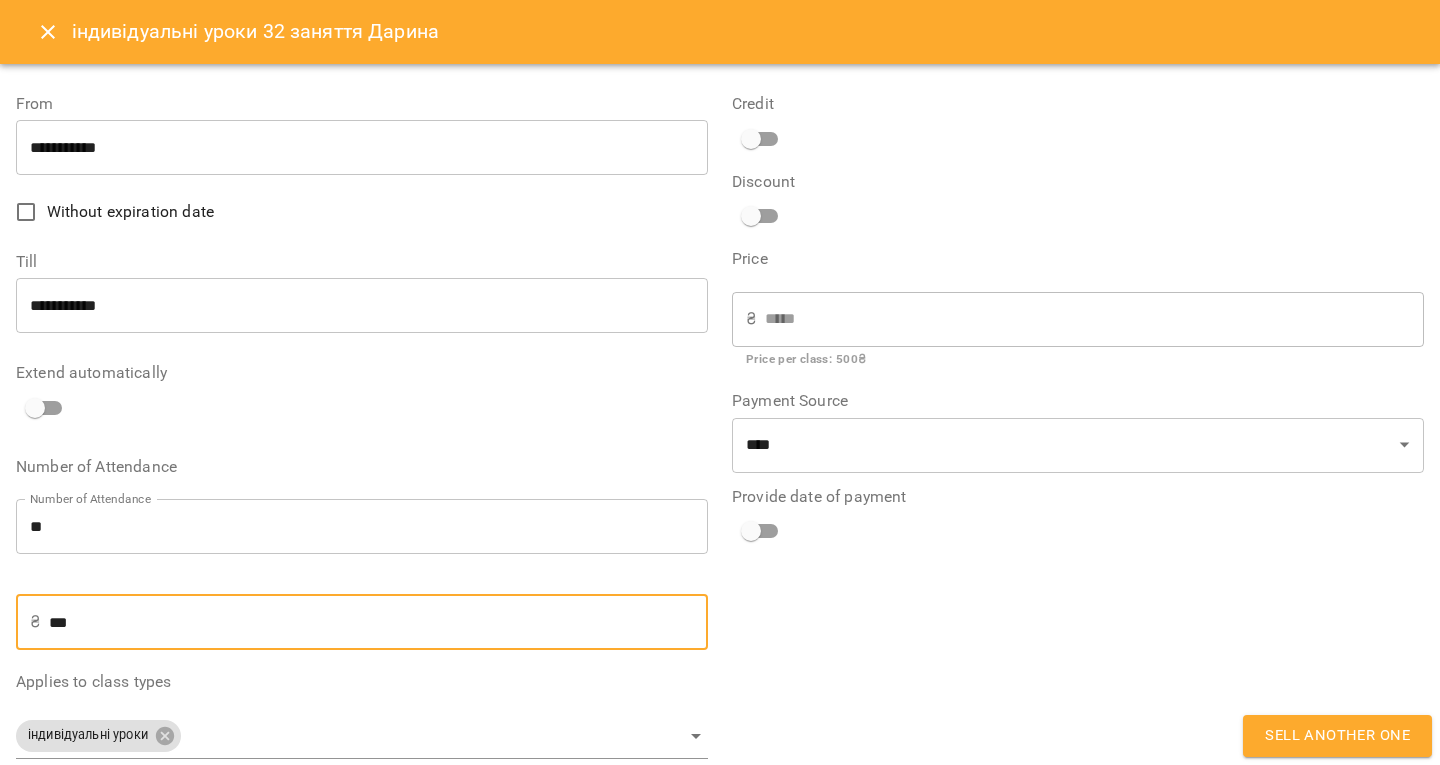click on "***" at bounding box center [378, 622] 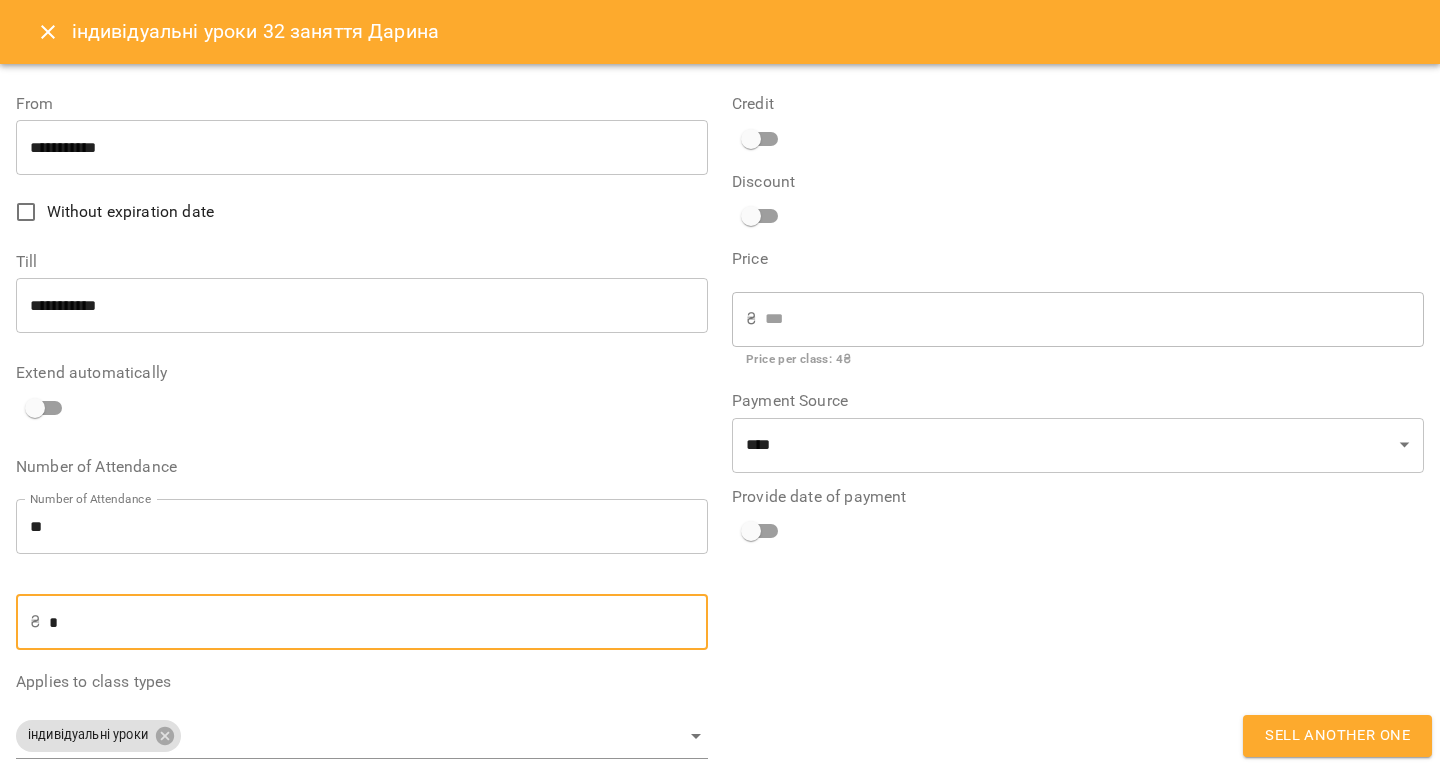 type on "**" 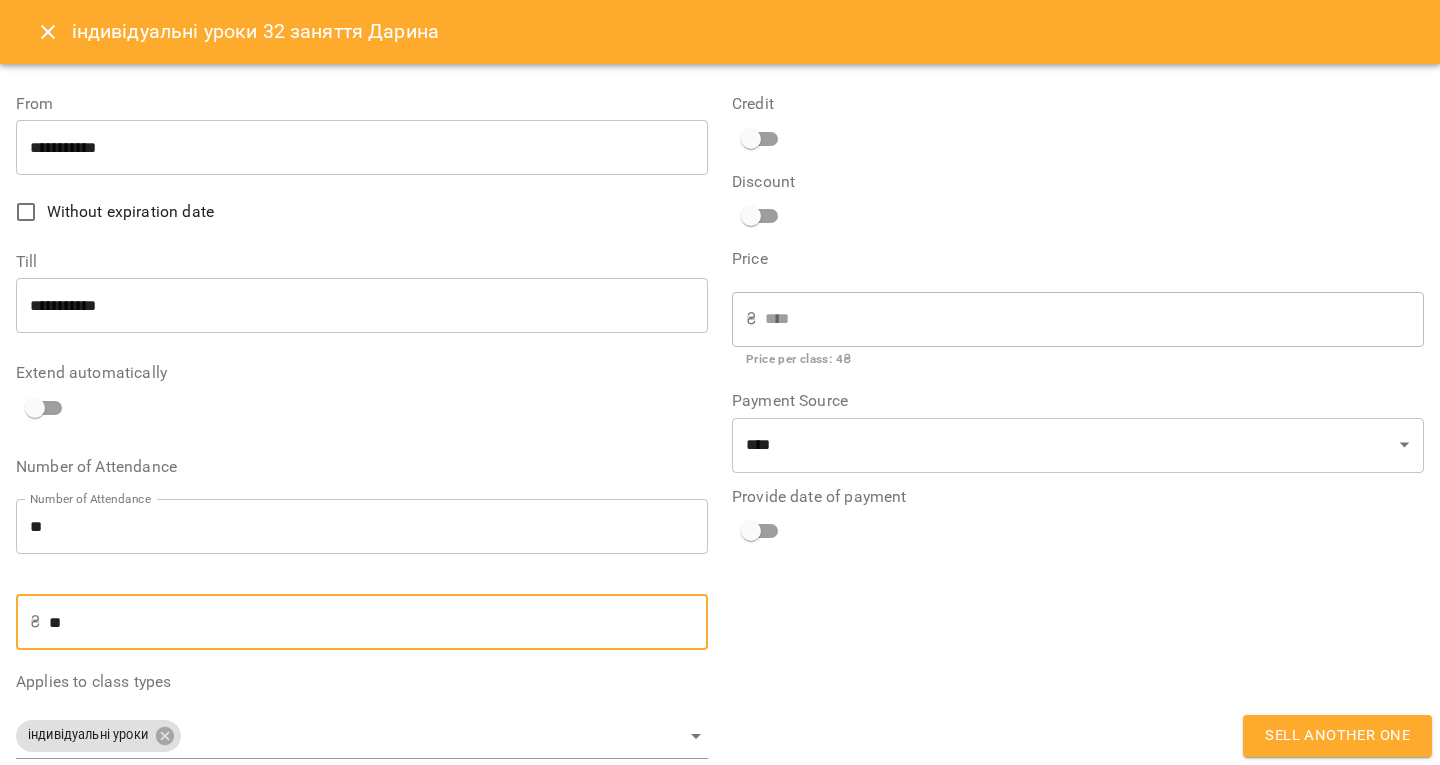 type on "***" 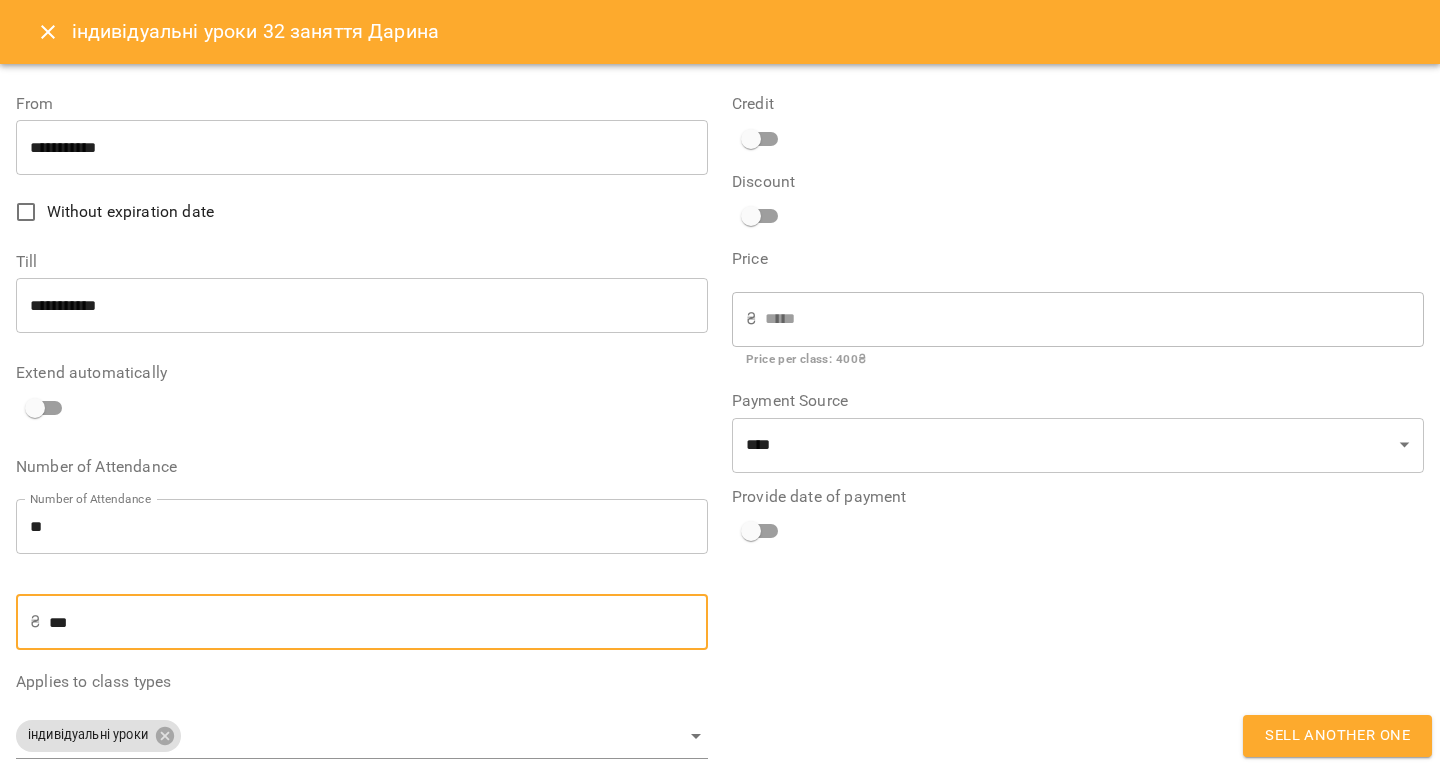 type on "***" 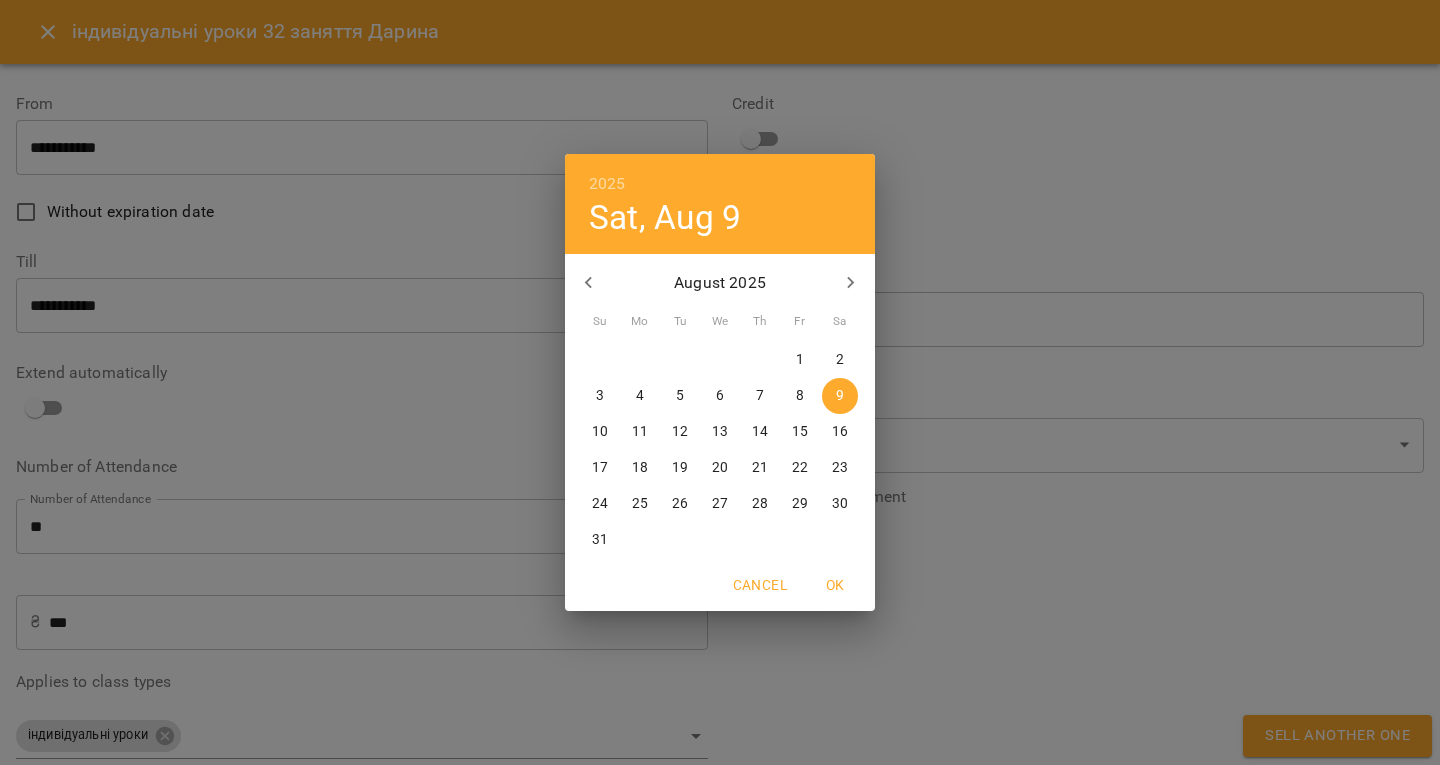 click 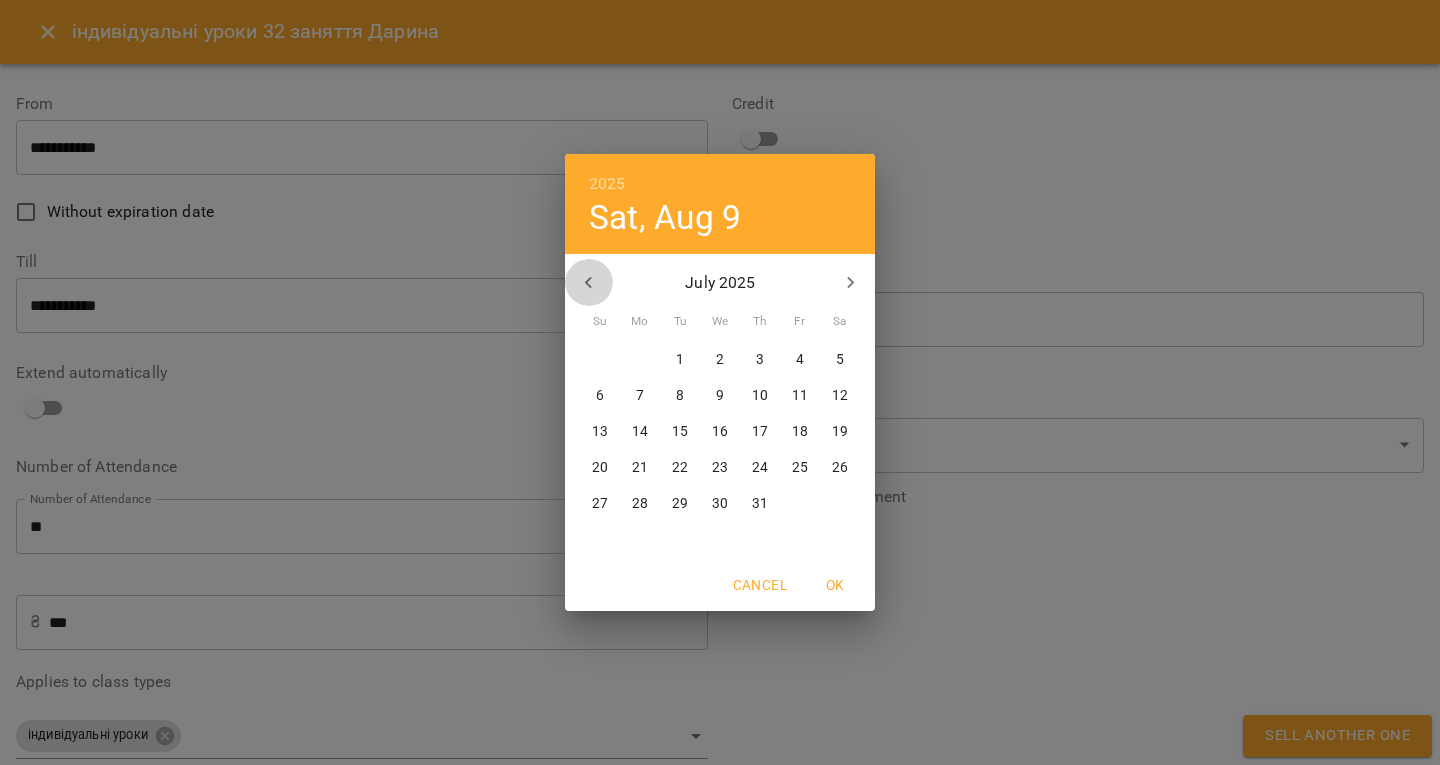 click 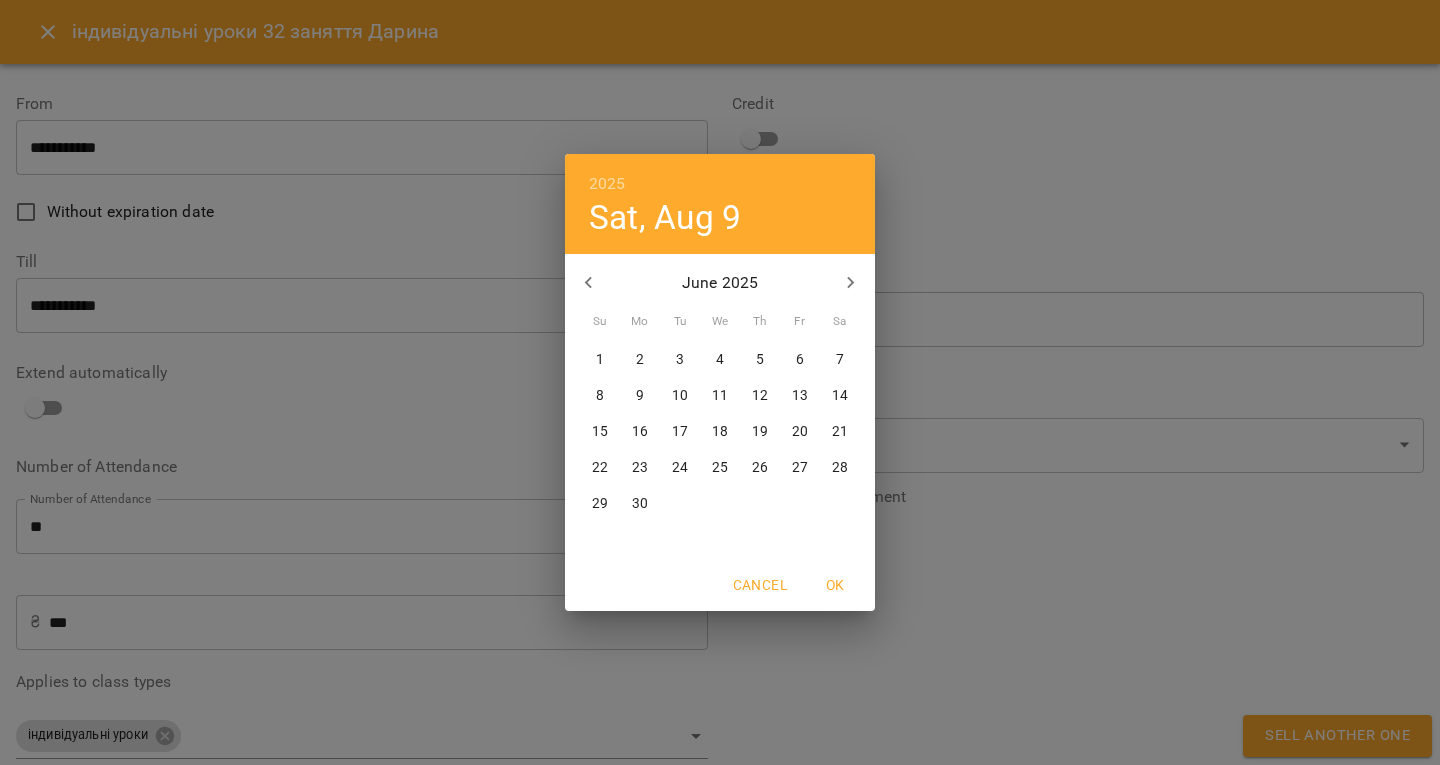 click on "20" at bounding box center [800, 432] 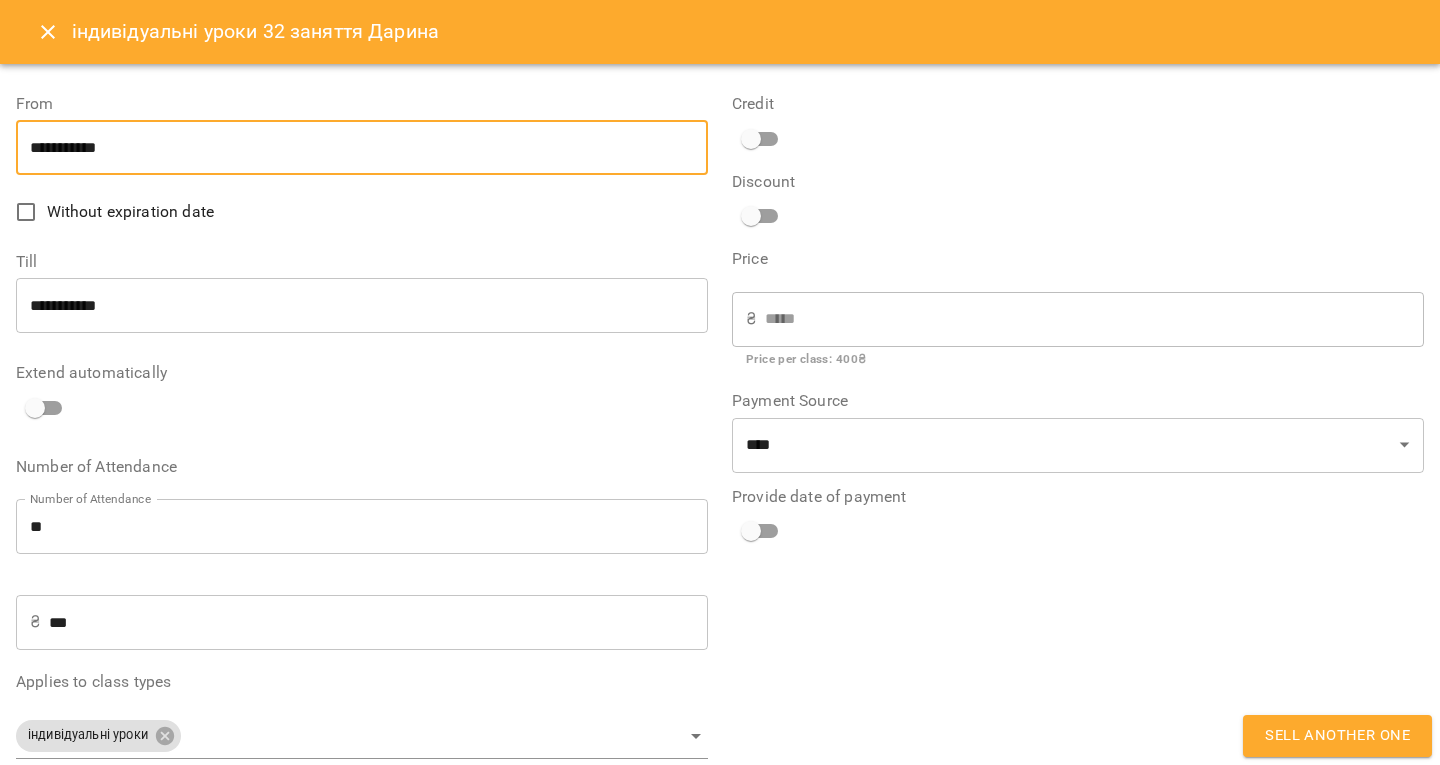 click on "**********" at bounding box center [362, 306] 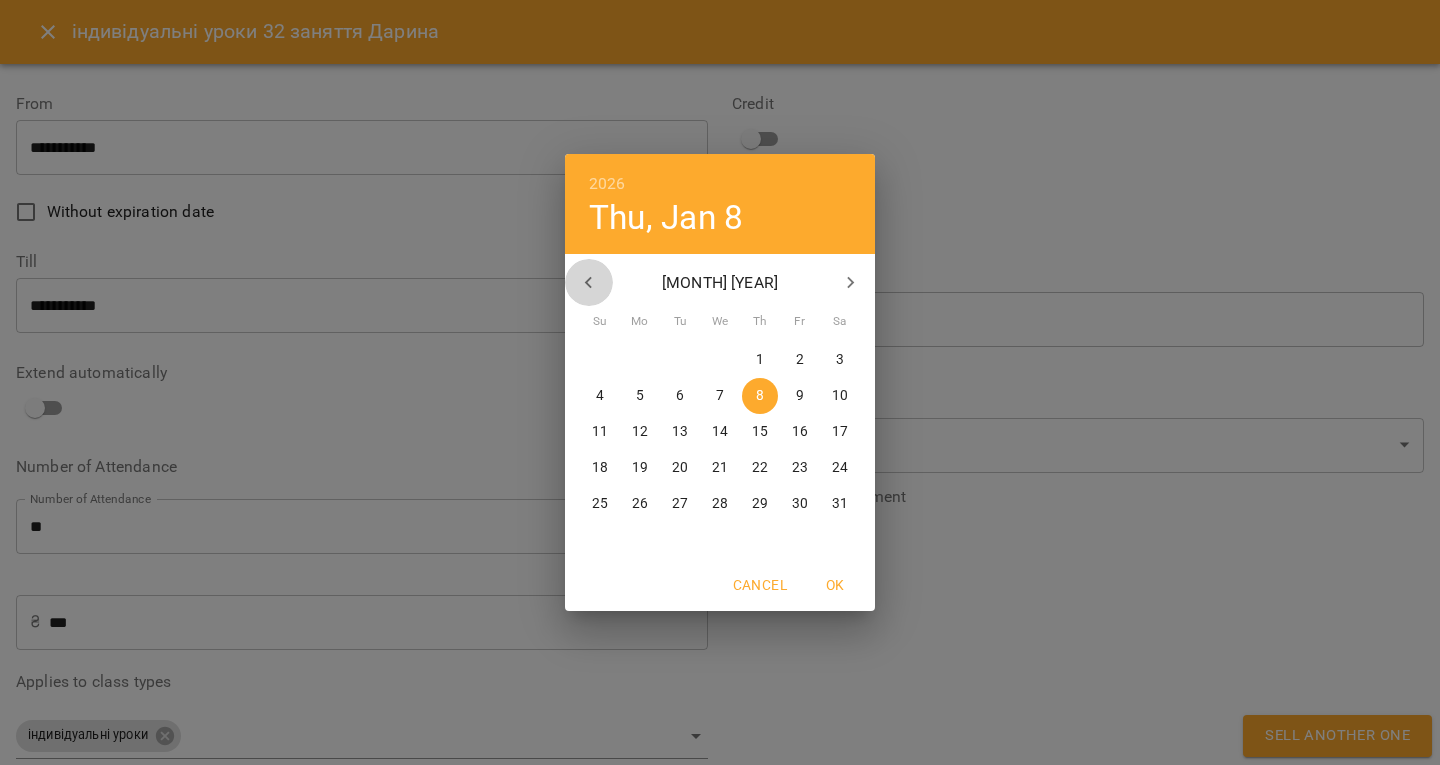 click 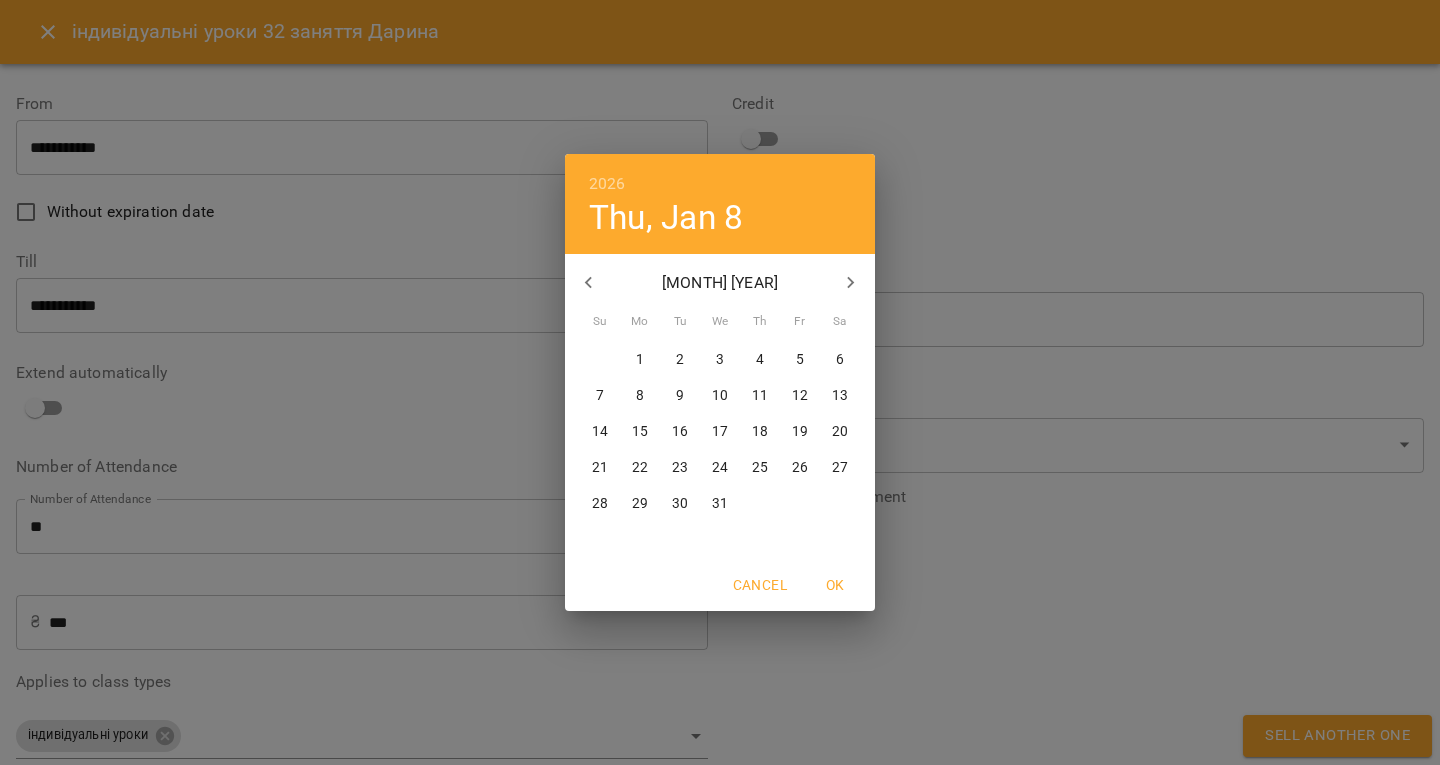 click on "20" at bounding box center (840, 432) 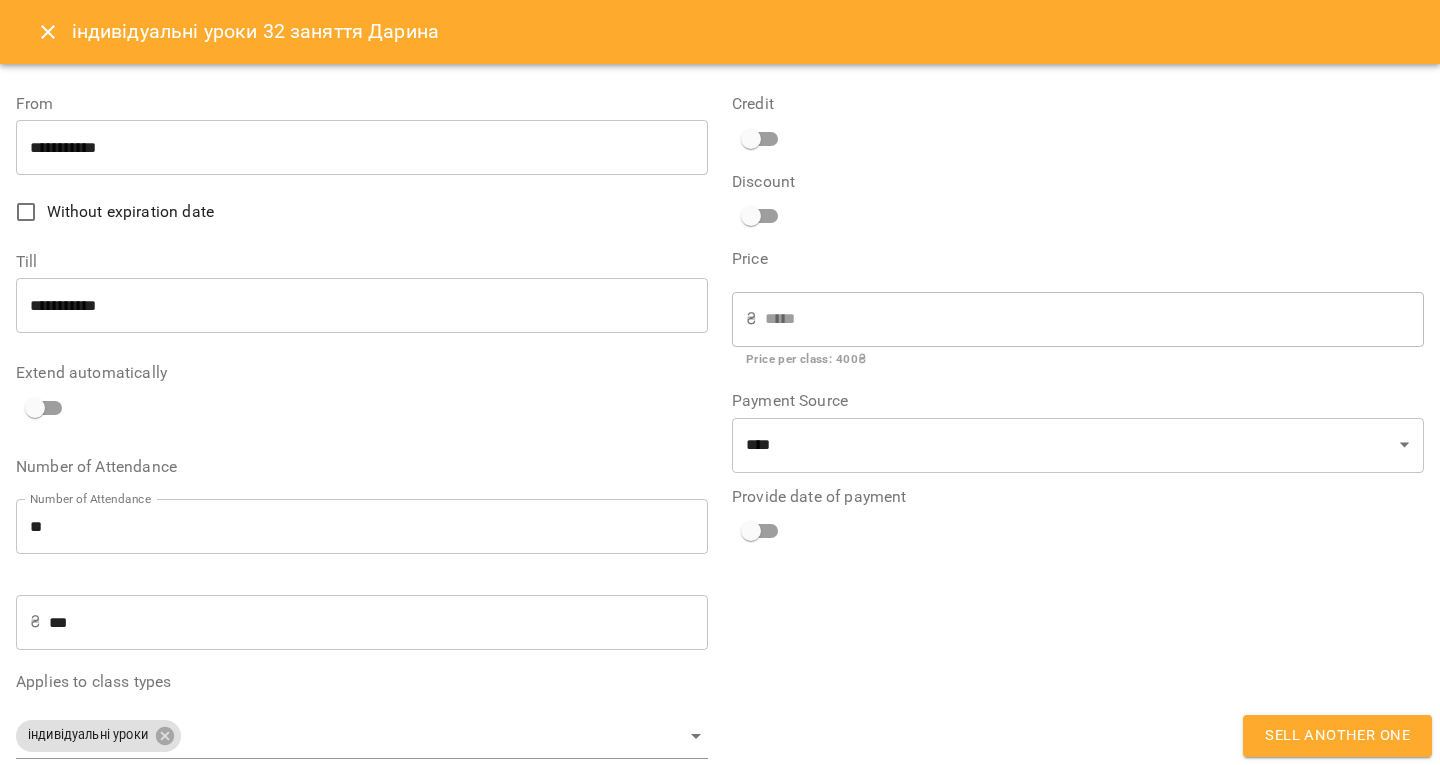 click on "**********" at bounding box center (1078, 427) 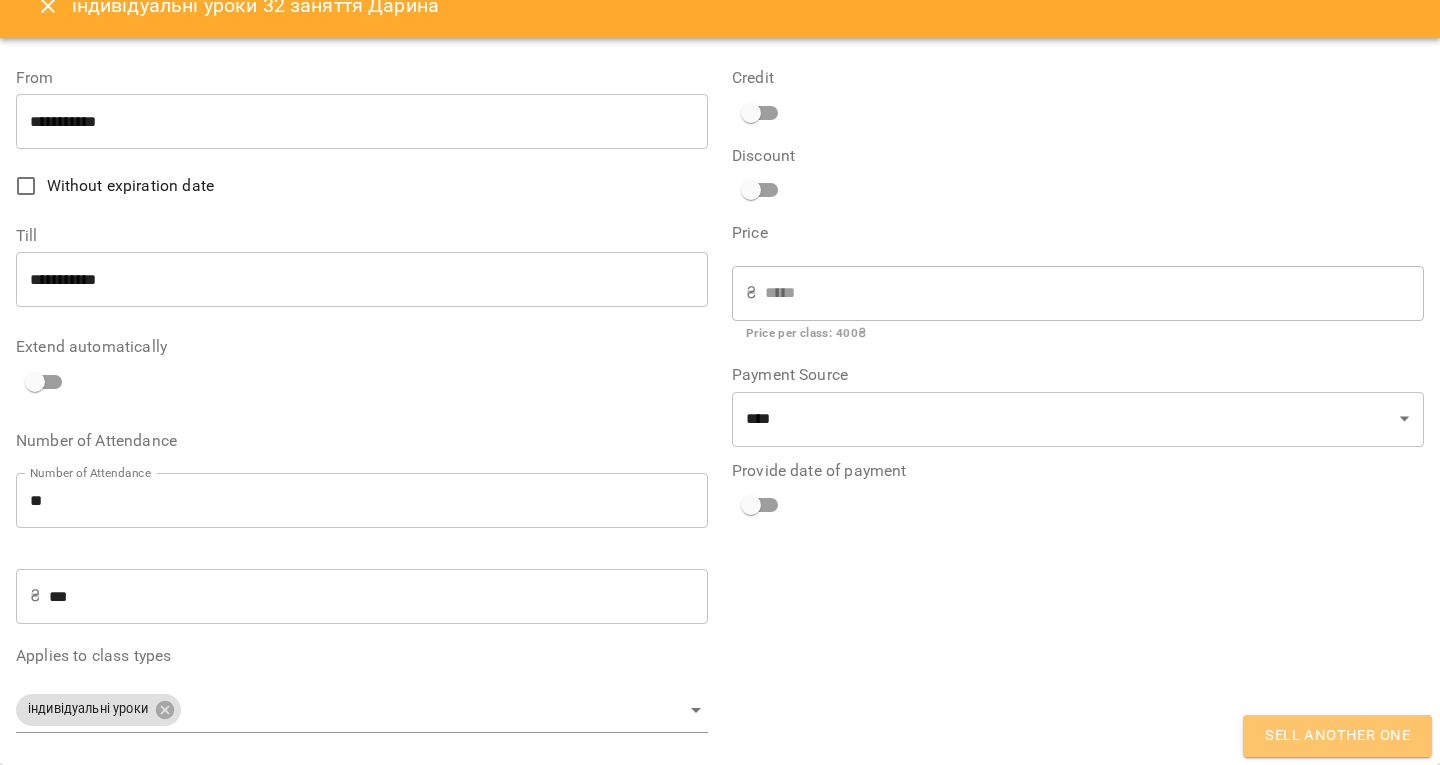 click on "Sell another one" at bounding box center (1337, 736) 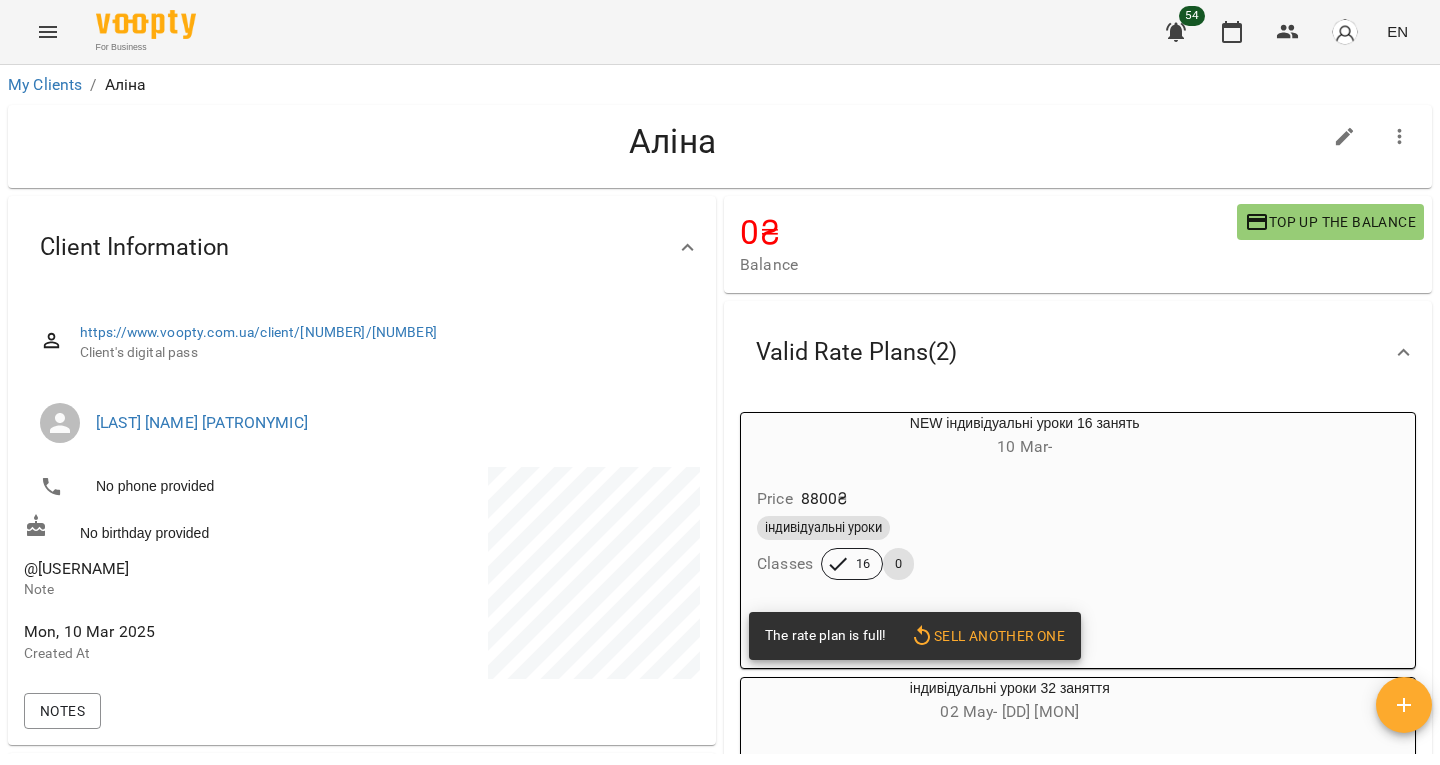 scroll, scrollTop: 0, scrollLeft: 0, axis: both 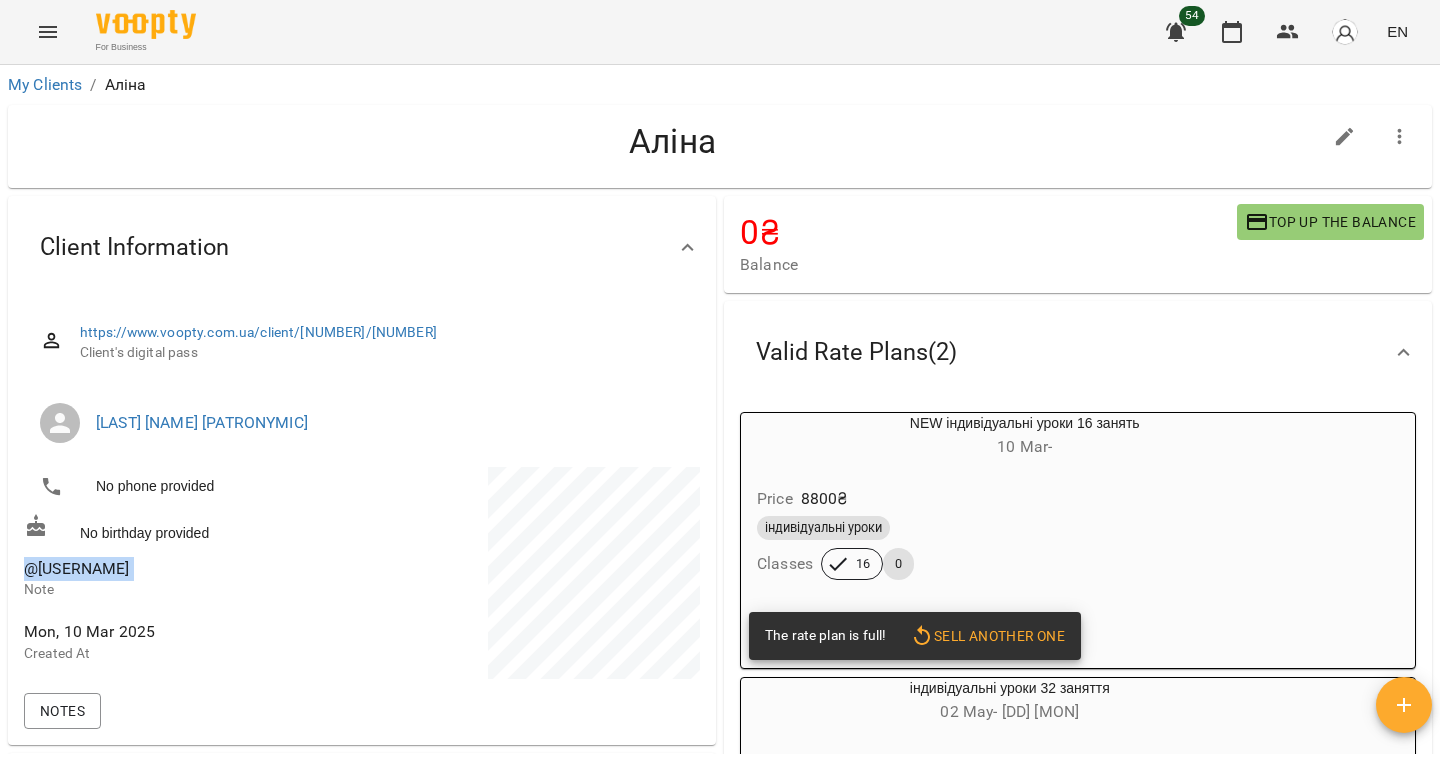 click on "@[USERNAME]" at bounding box center [77, 568] 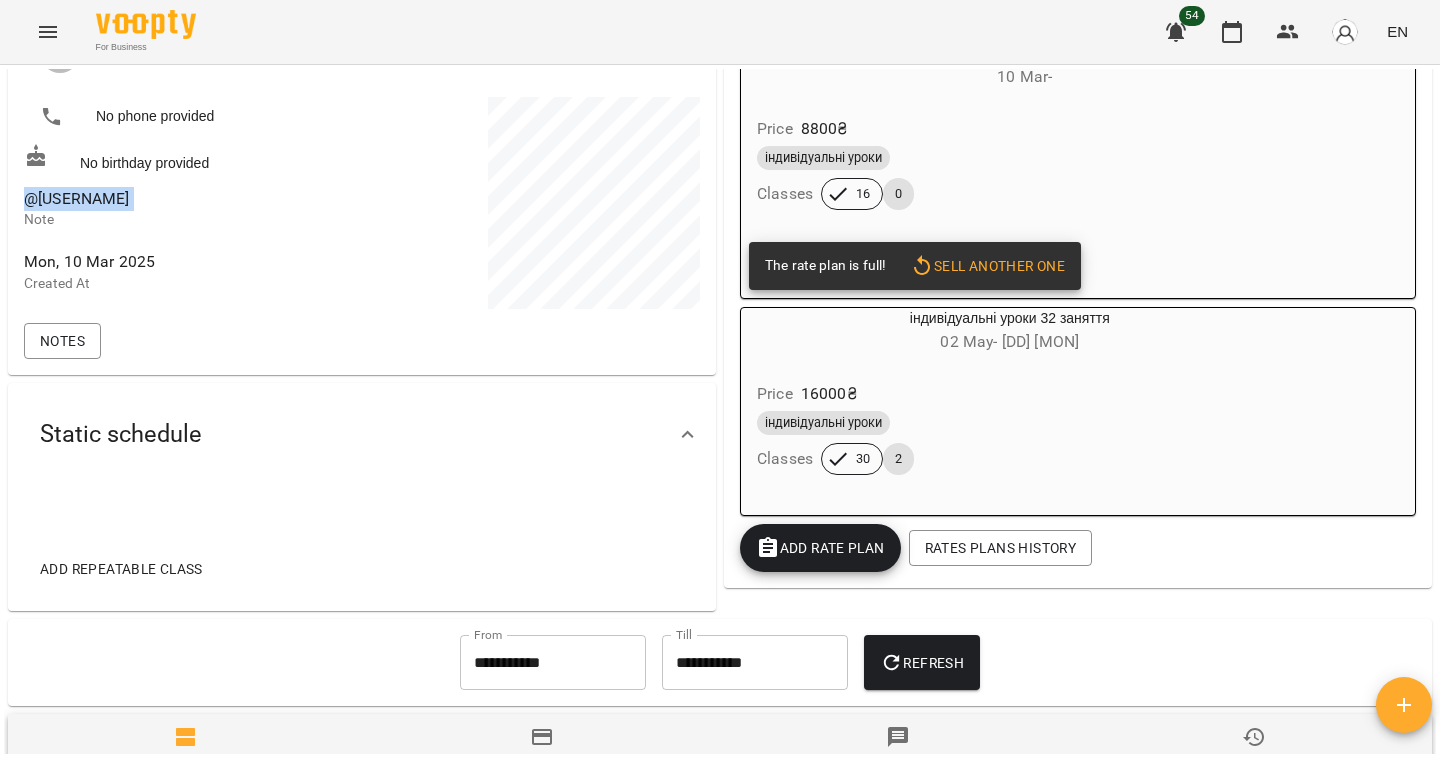 scroll, scrollTop: 380, scrollLeft: 0, axis: vertical 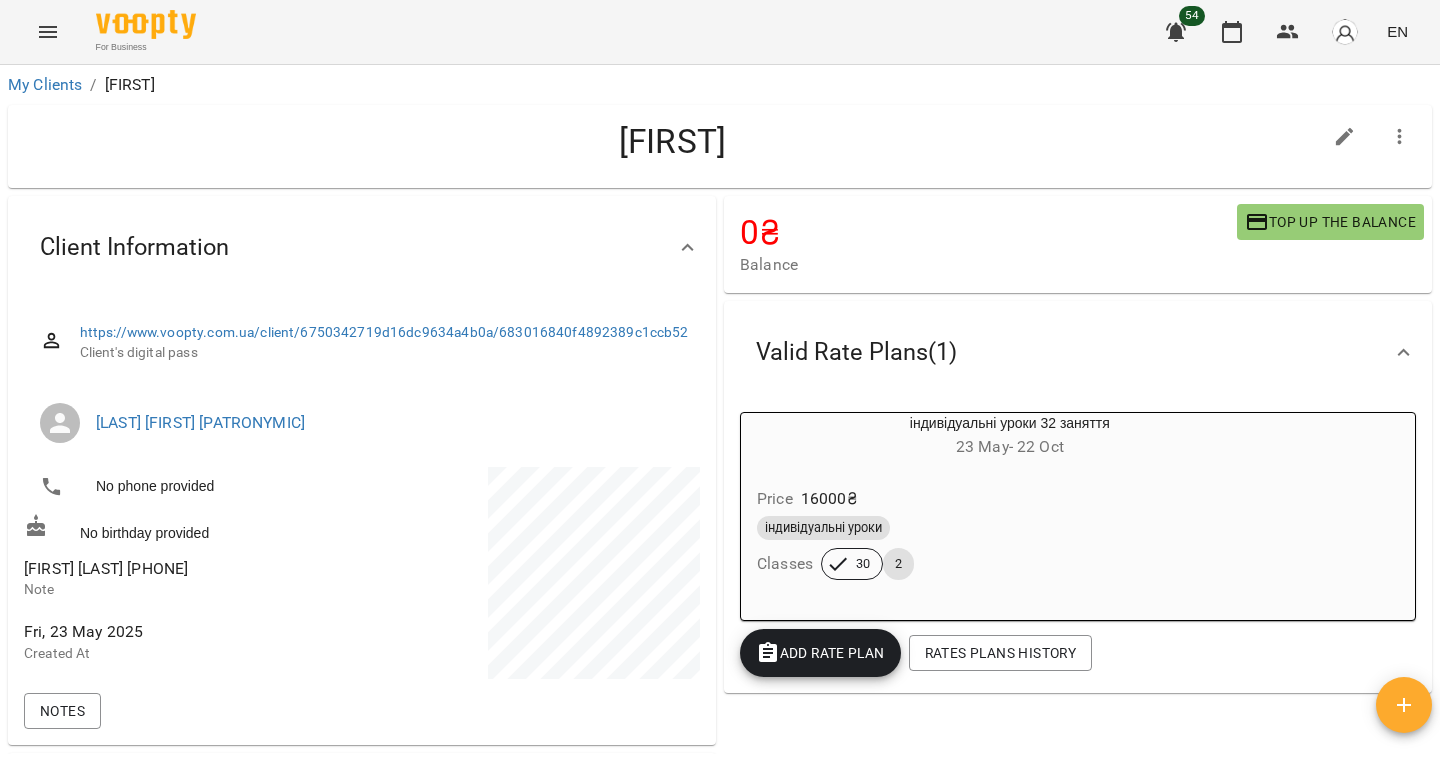click on "[FIRST] [LAST]
[PHONE]" at bounding box center [106, 568] 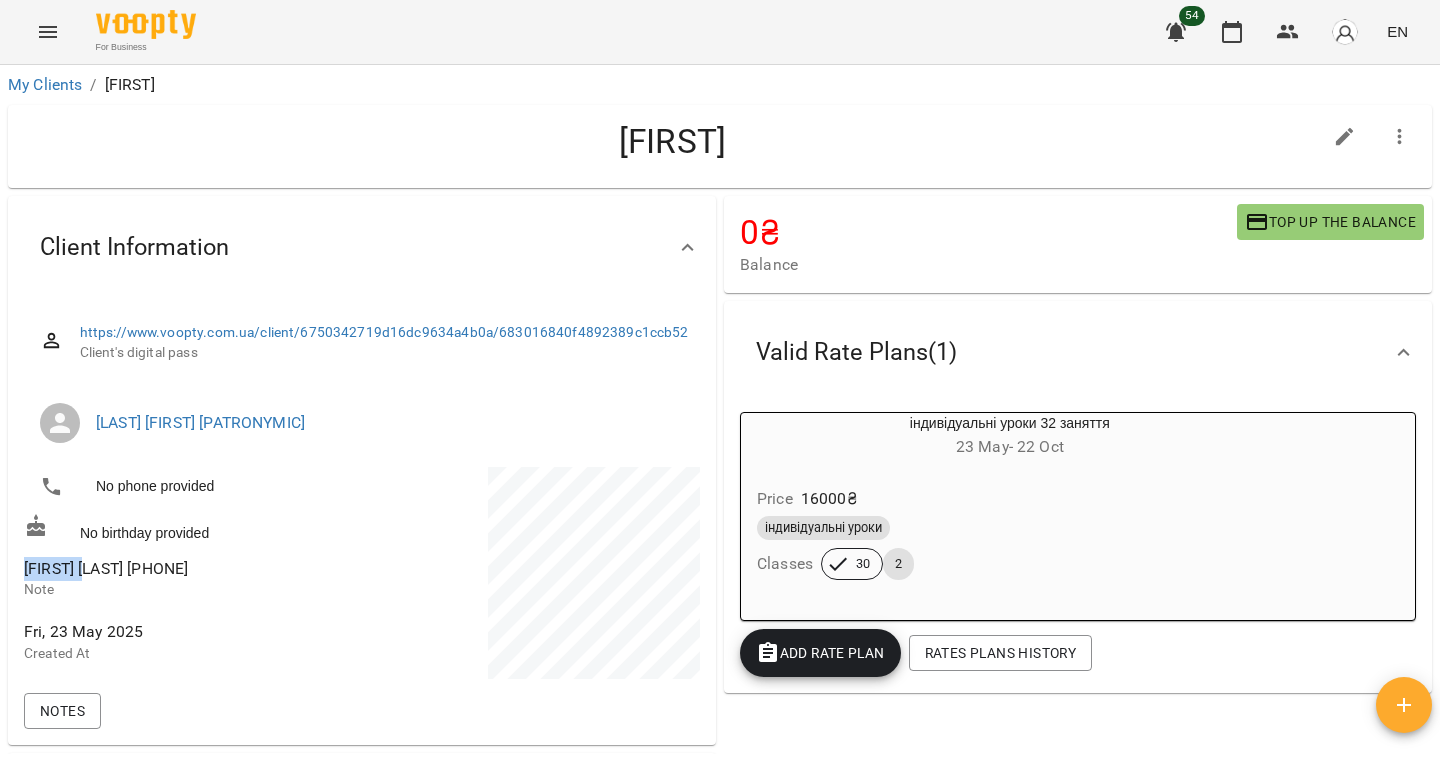 drag, startPoint x: 46, startPoint y: 570, endPoint x: 73, endPoint y: 571, distance: 27.018513 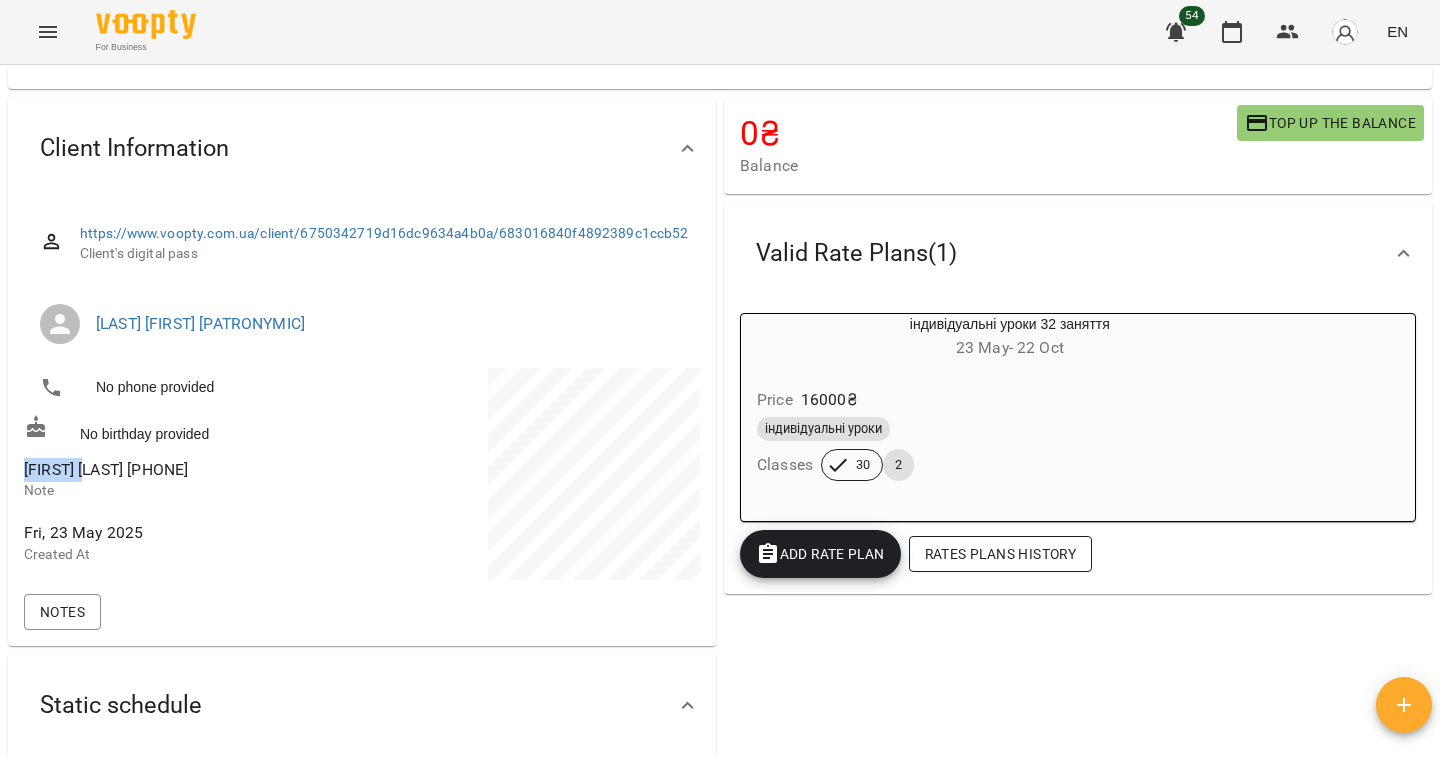 scroll, scrollTop: 86, scrollLeft: 0, axis: vertical 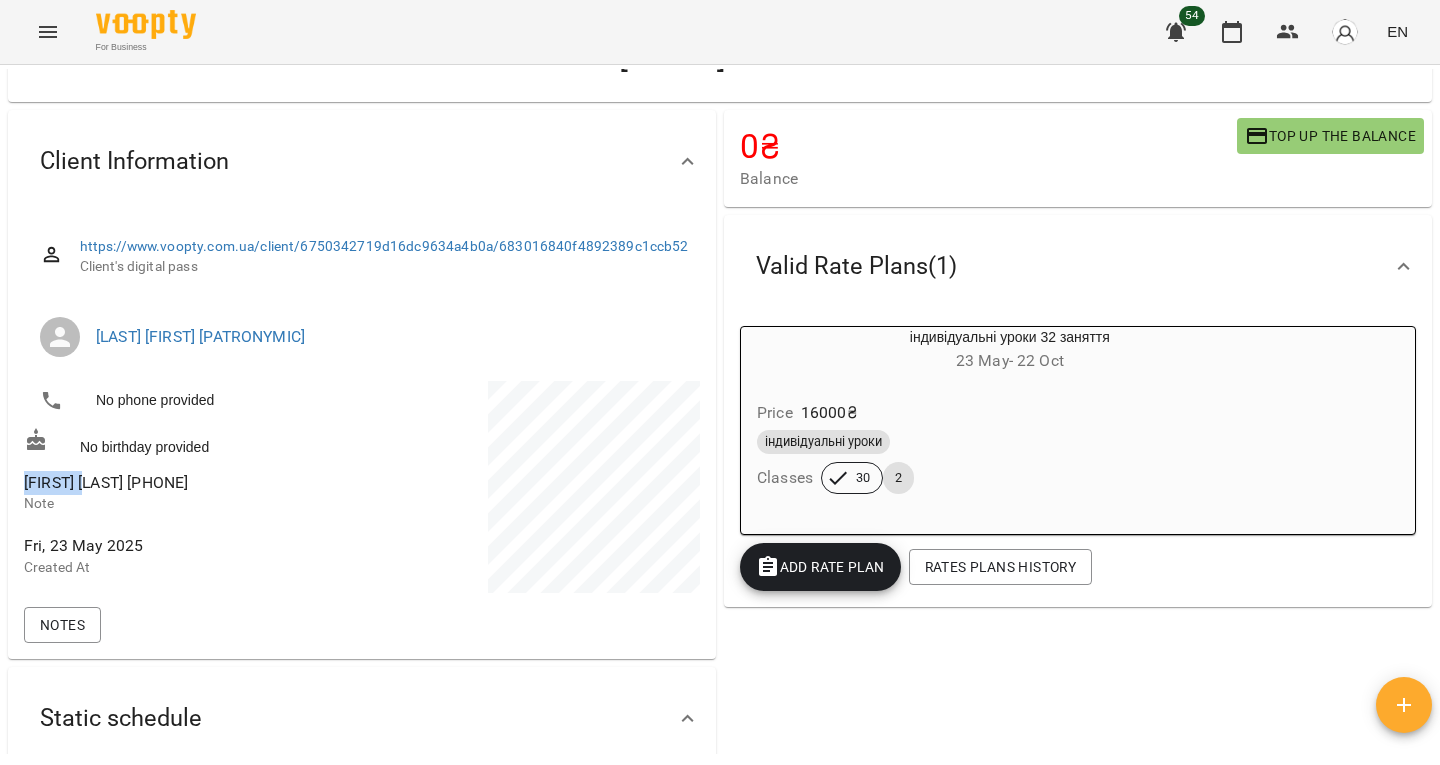 copy on "[FIRST] [LAST]" 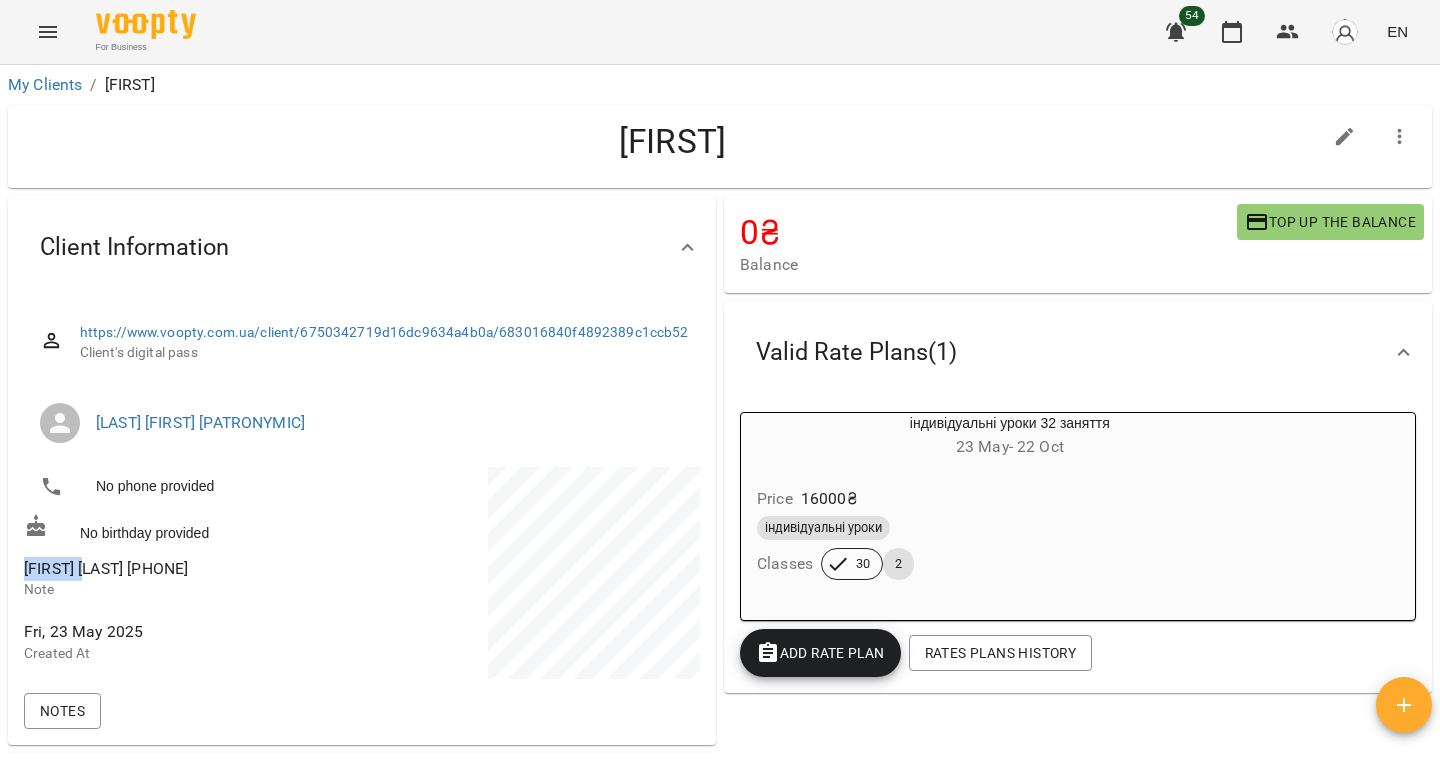 click 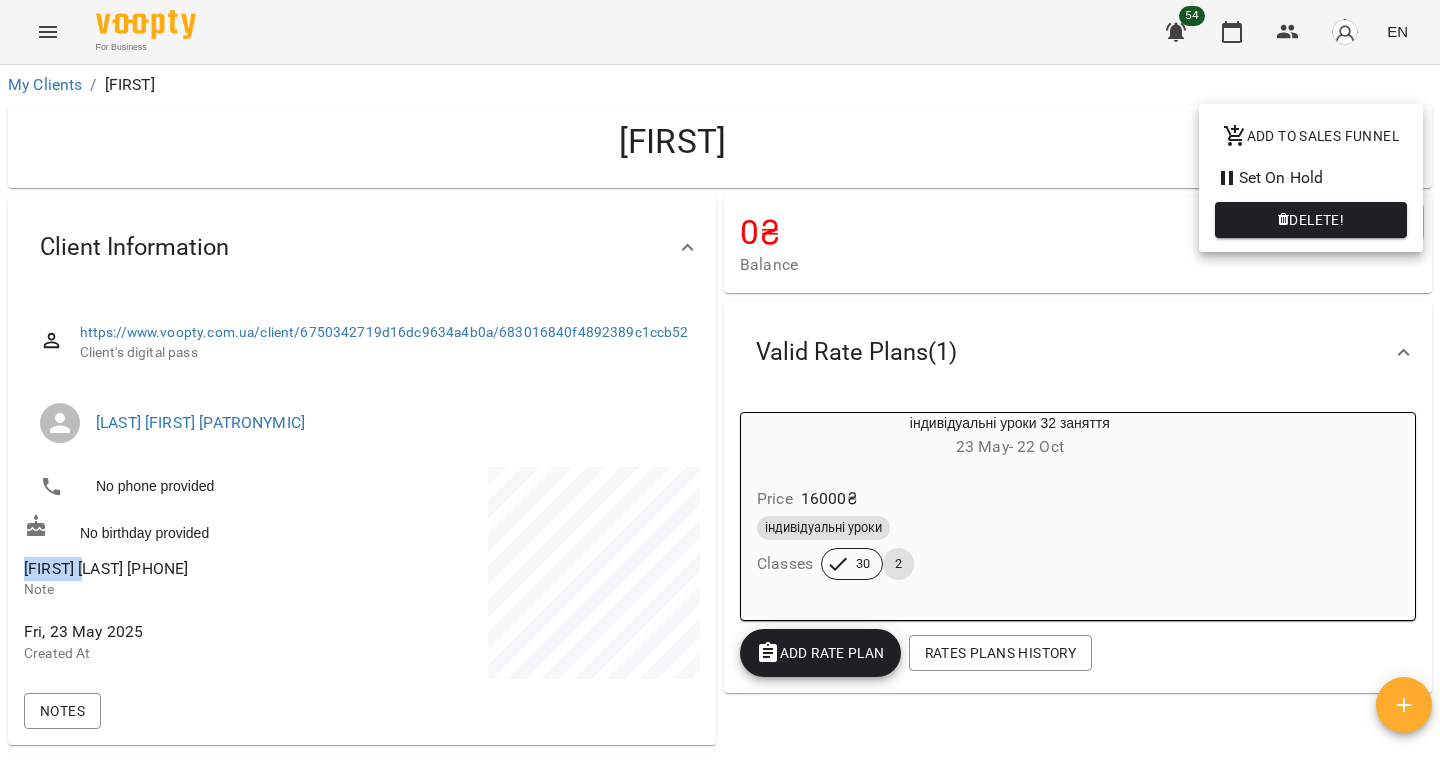 click on "Delete!" at bounding box center [1316, 220] 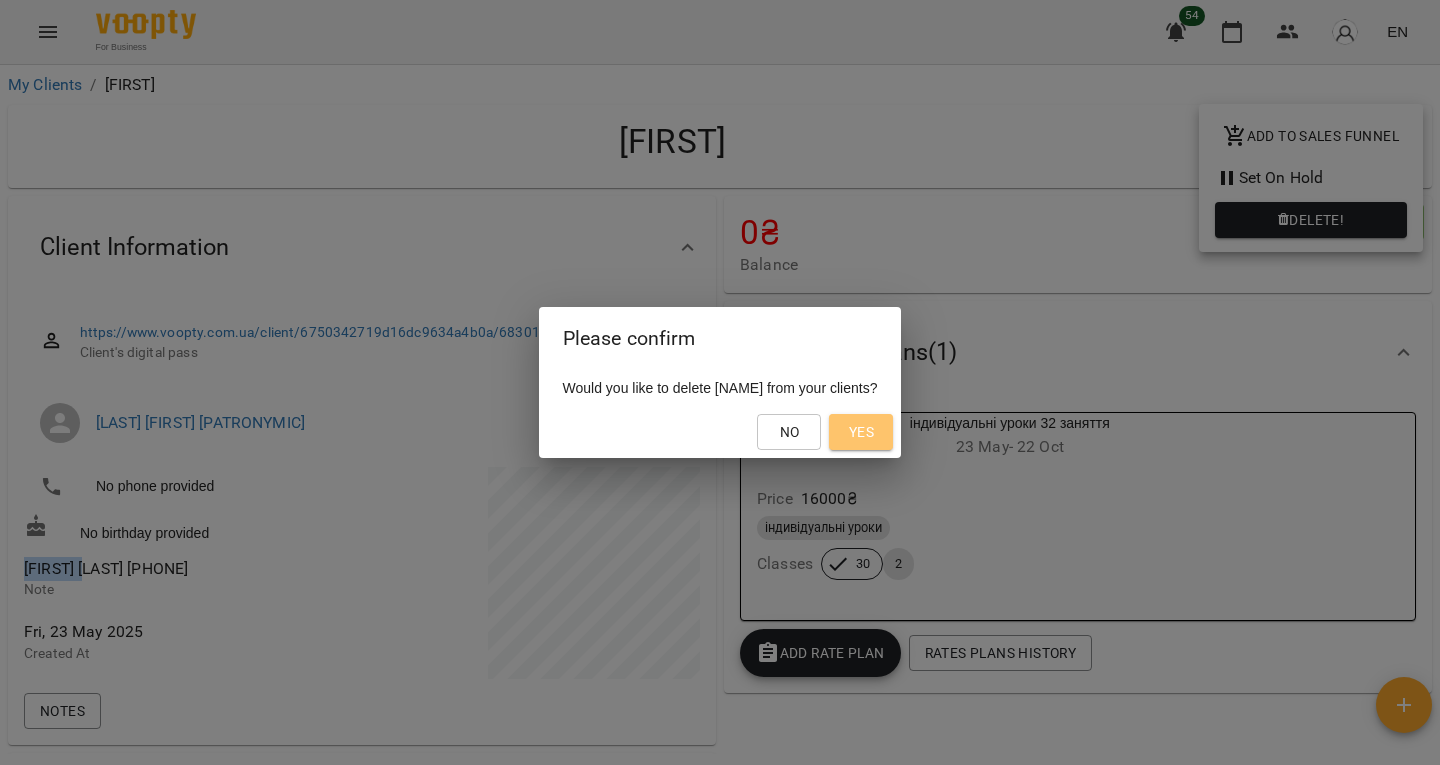 click on "Yes" at bounding box center (861, 432) 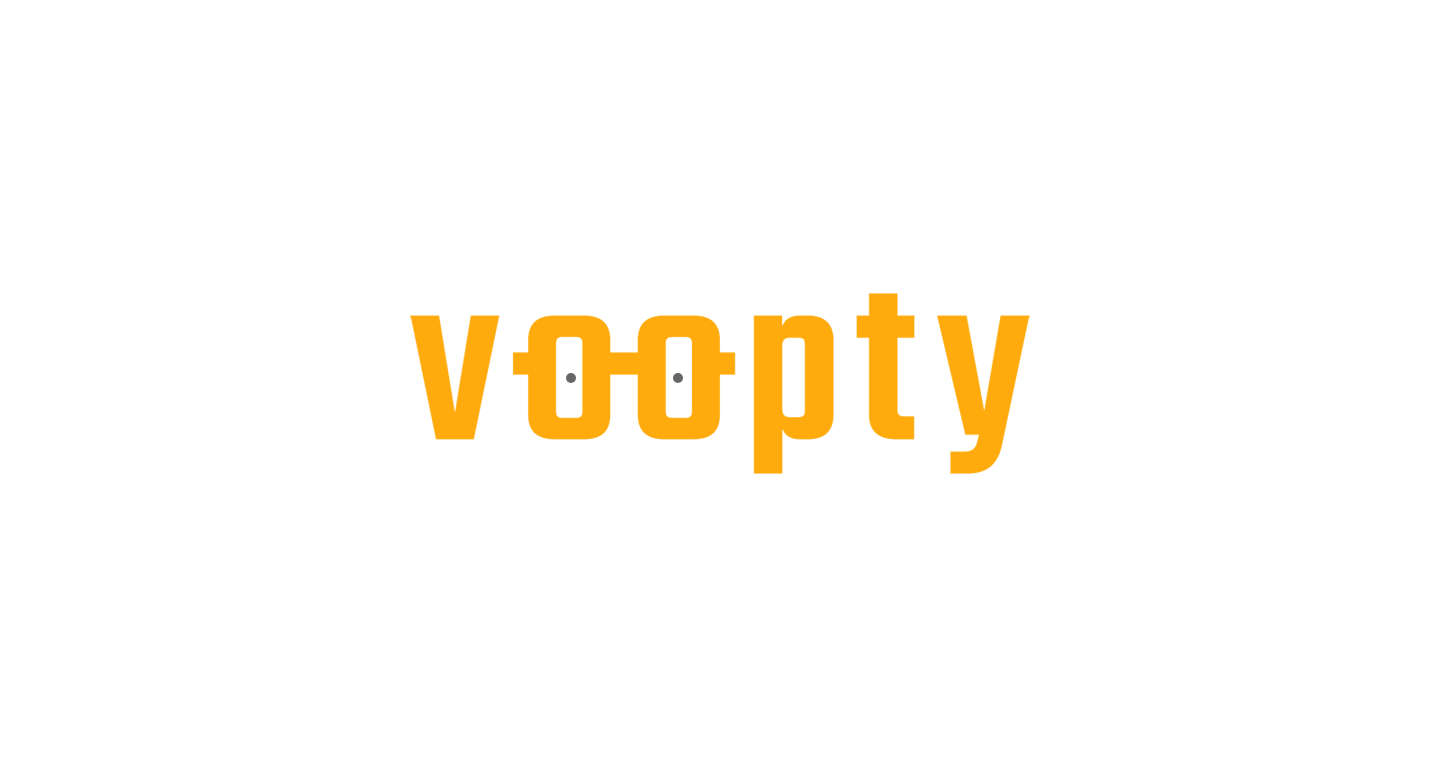 scroll, scrollTop: 0, scrollLeft: 0, axis: both 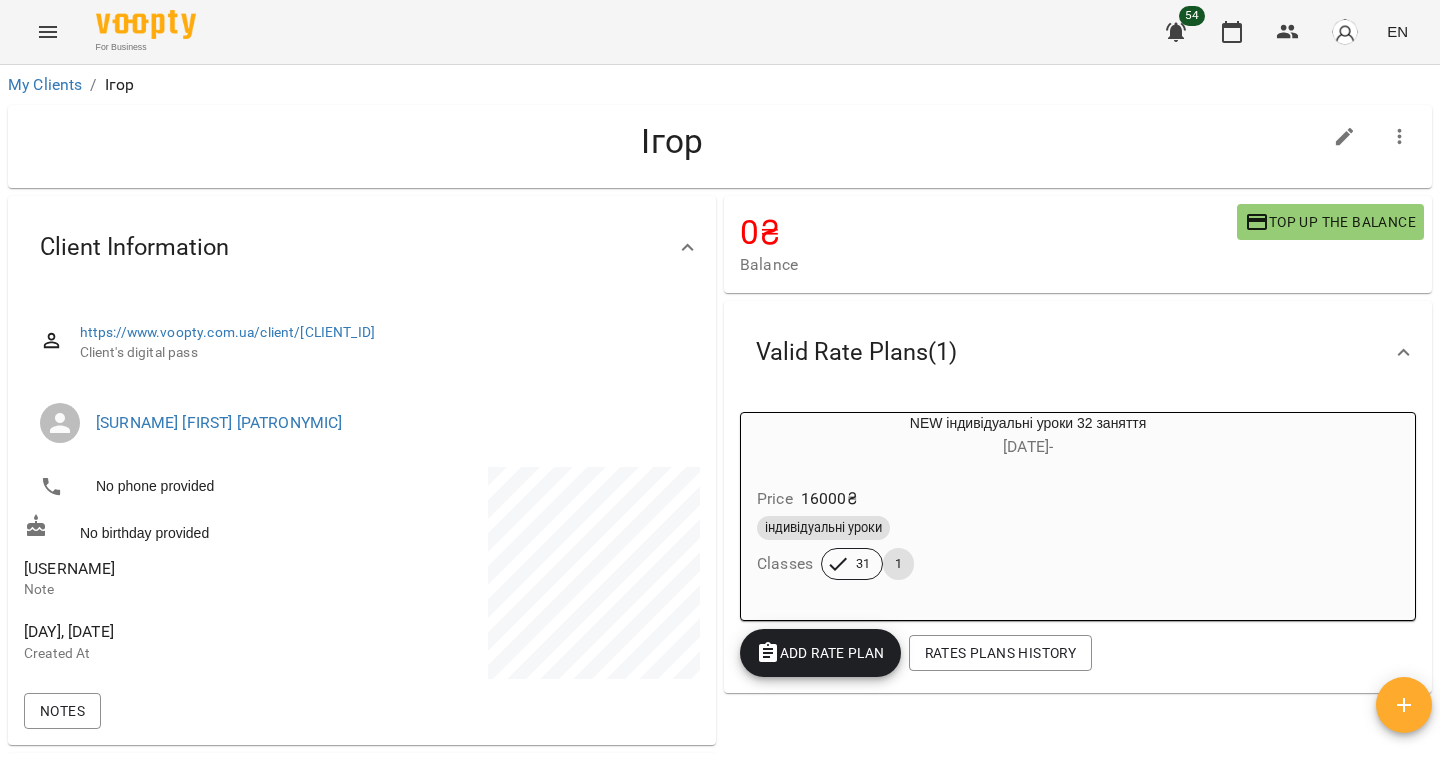 click on "[USERNAME]" at bounding box center [69, 568] 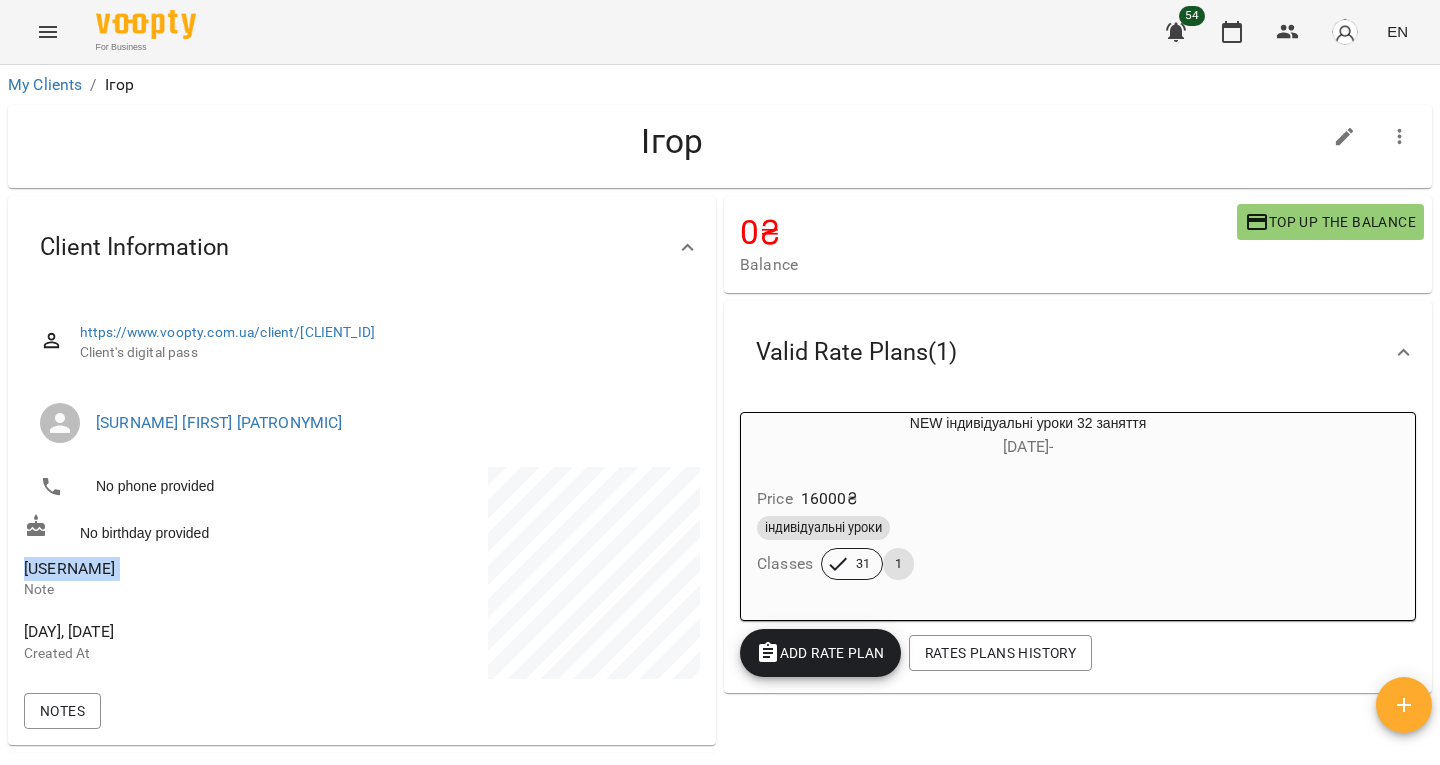 click on "[USERNAME]" at bounding box center (69, 568) 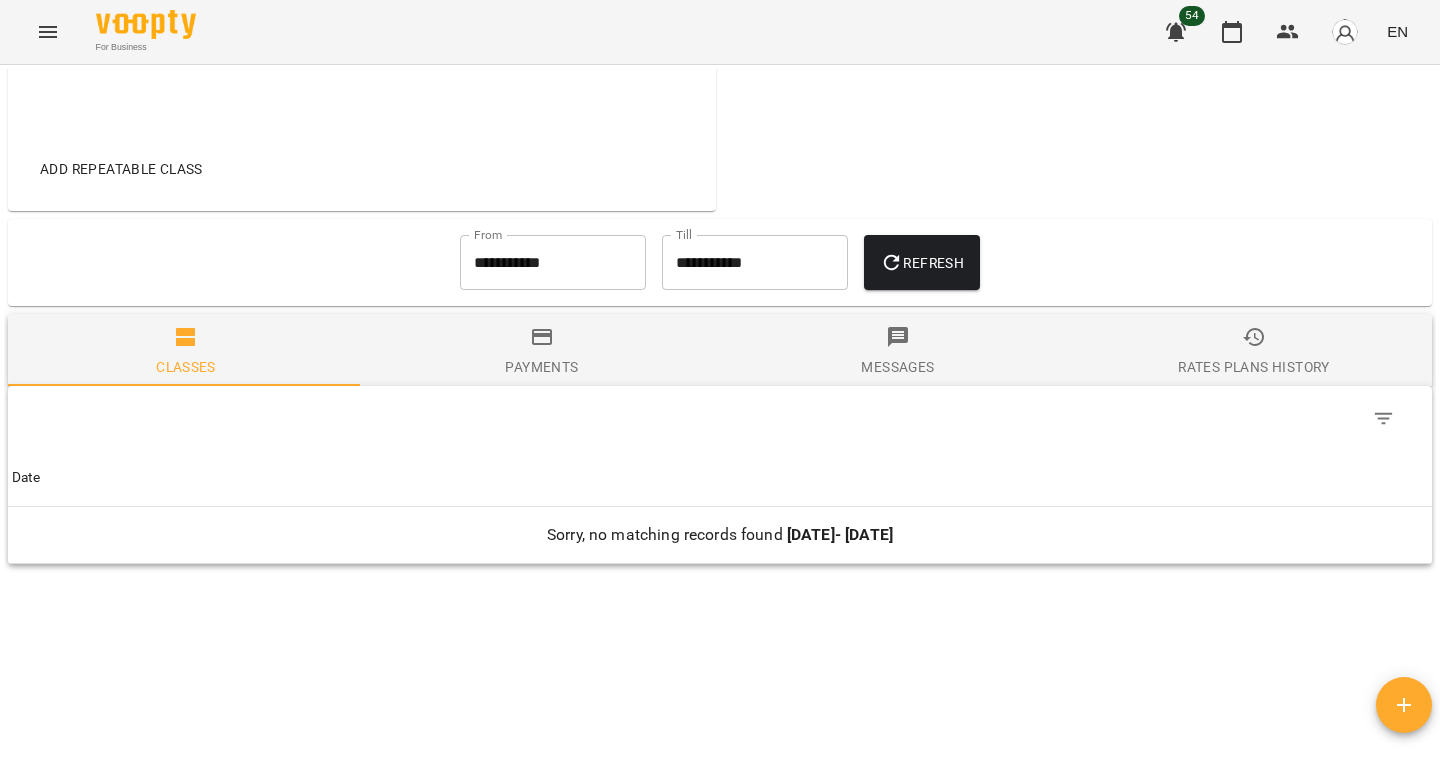 scroll, scrollTop: 0, scrollLeft: 0, axis: both 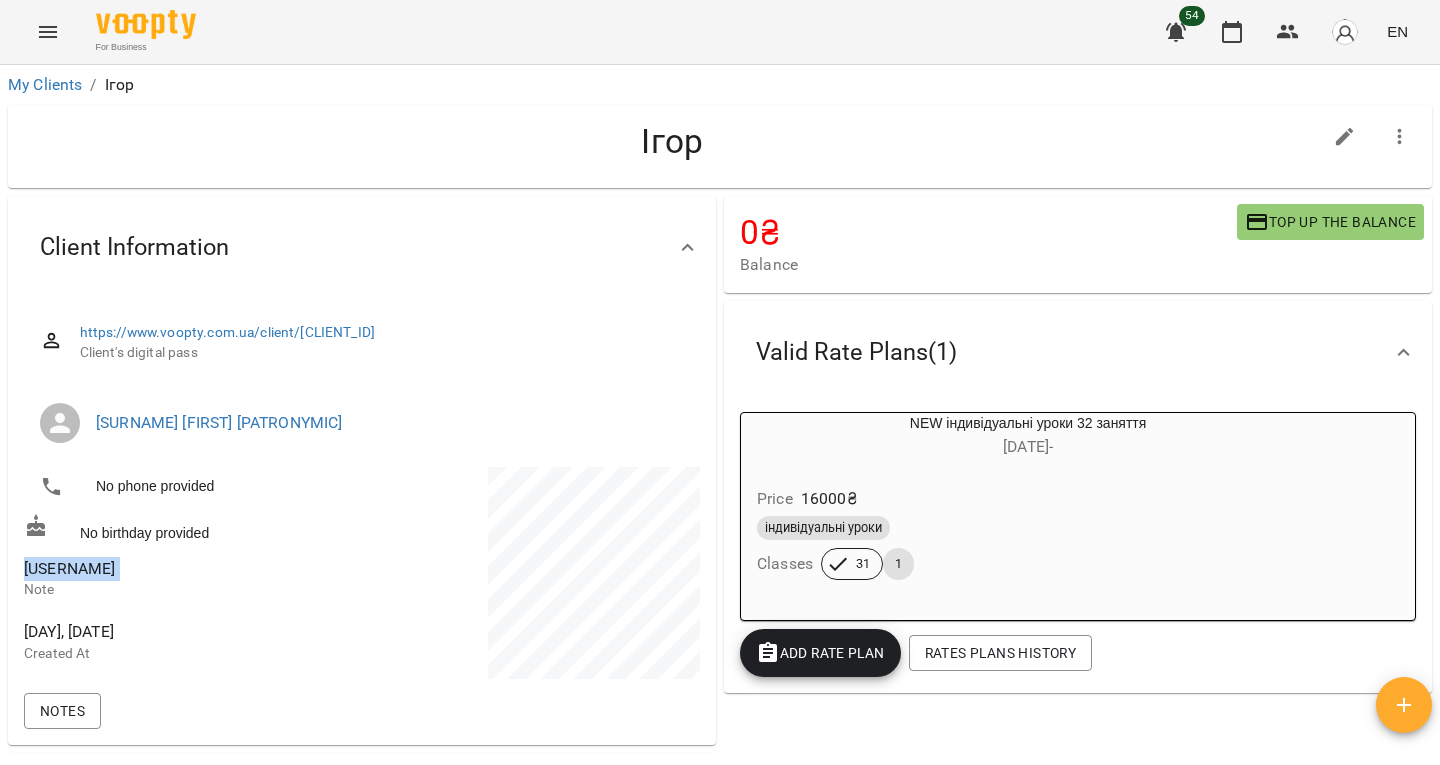 click at bounding box center [1400, 137] 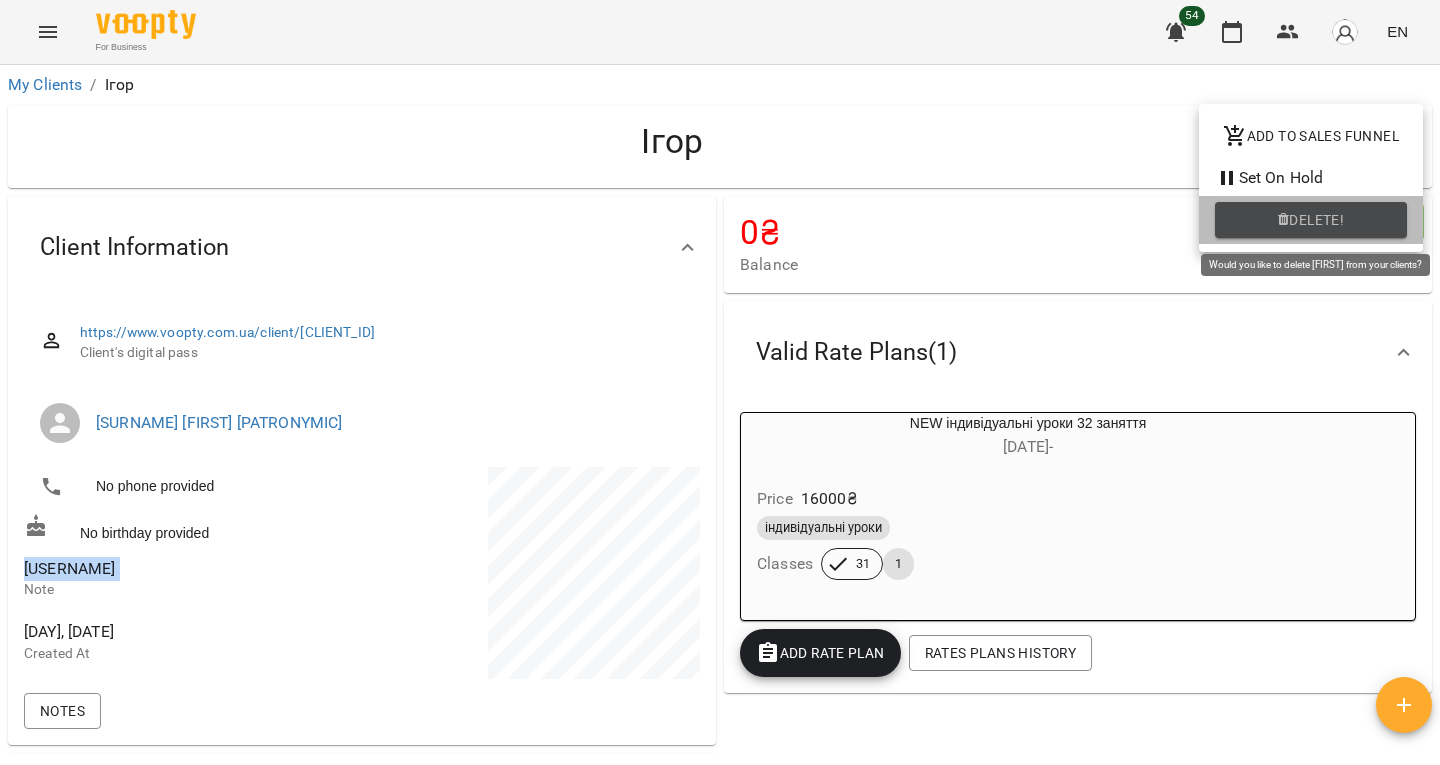 click on "Delete!" at bounding box center (1316, 220) 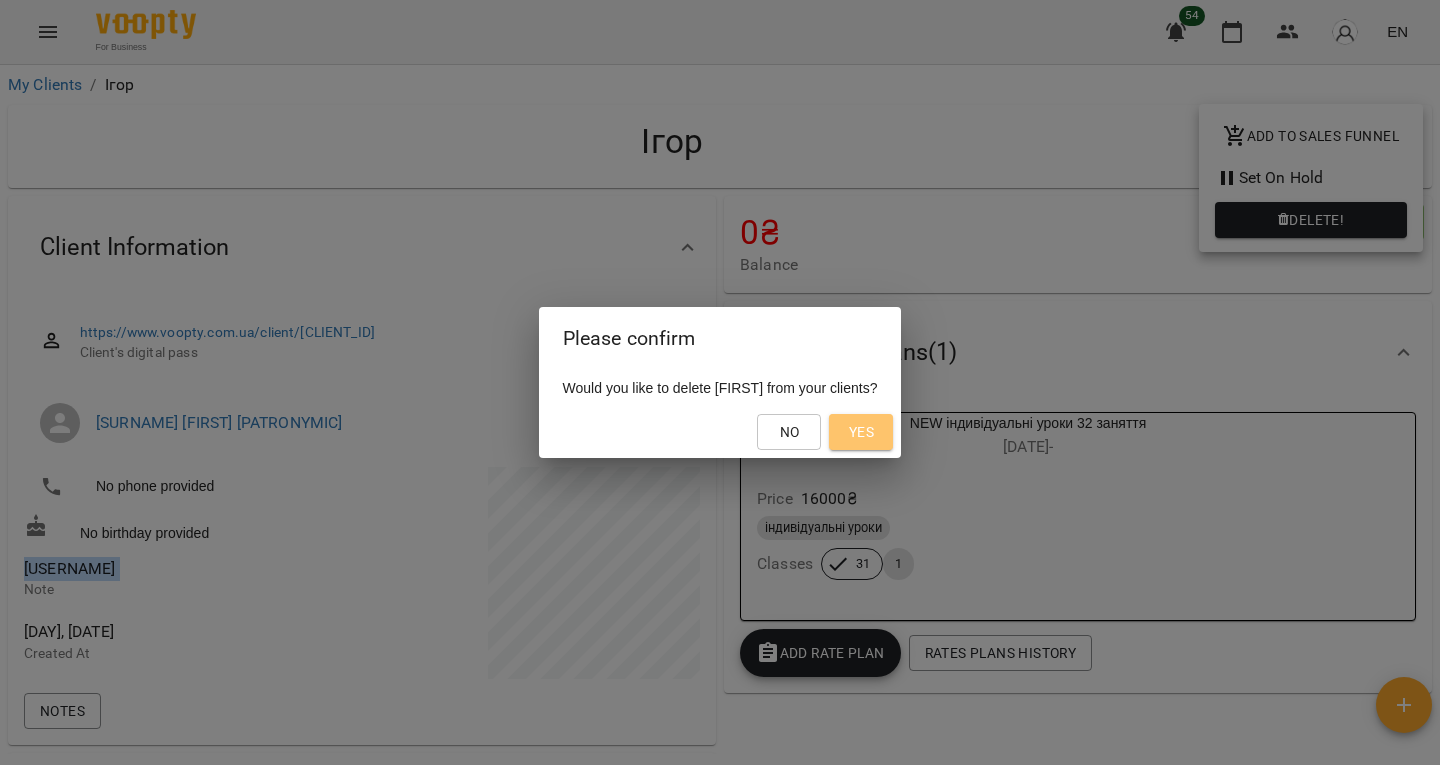 click on "Yes" at bounding box center (861, 432) 